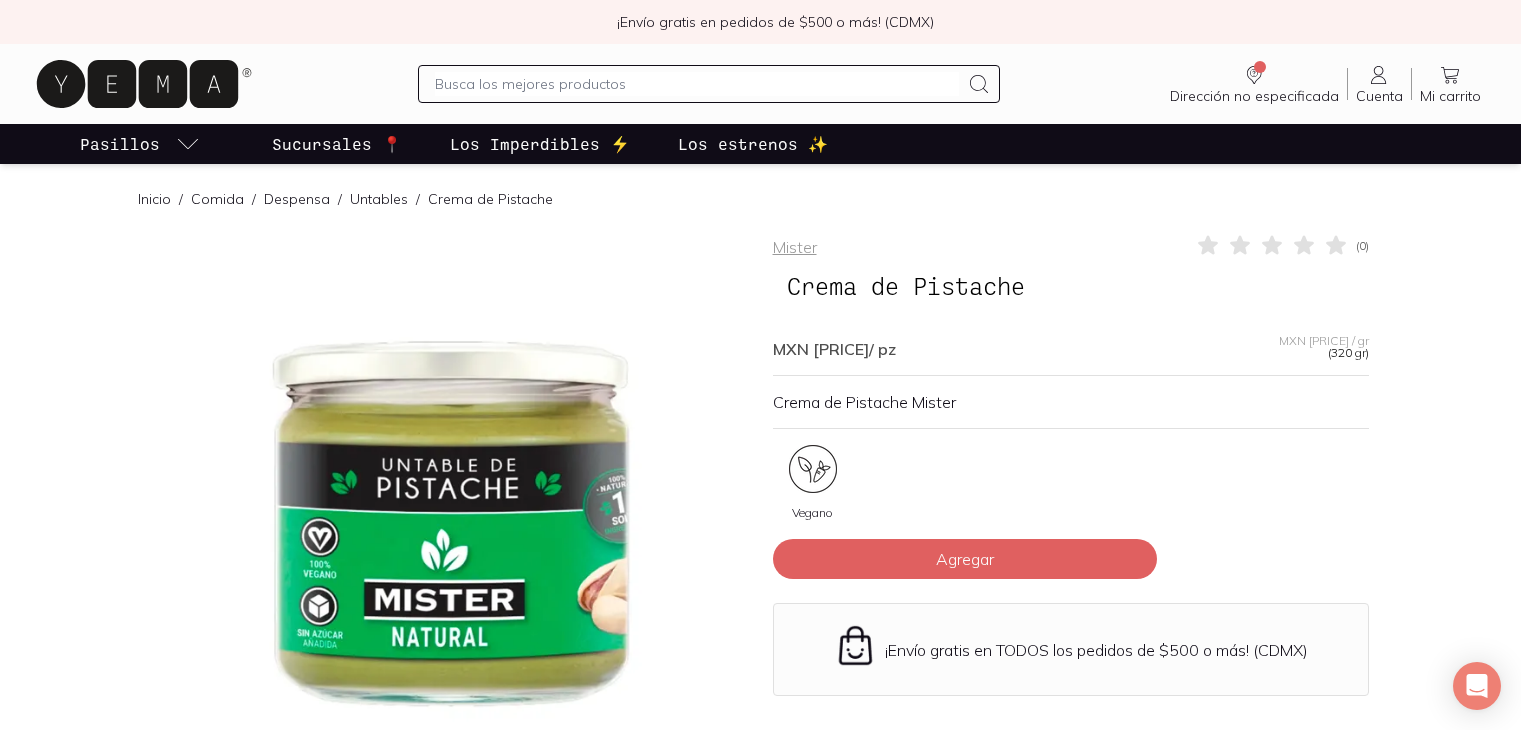 scroll, scrollTop: 0, scrollLeft: 0, axis: both 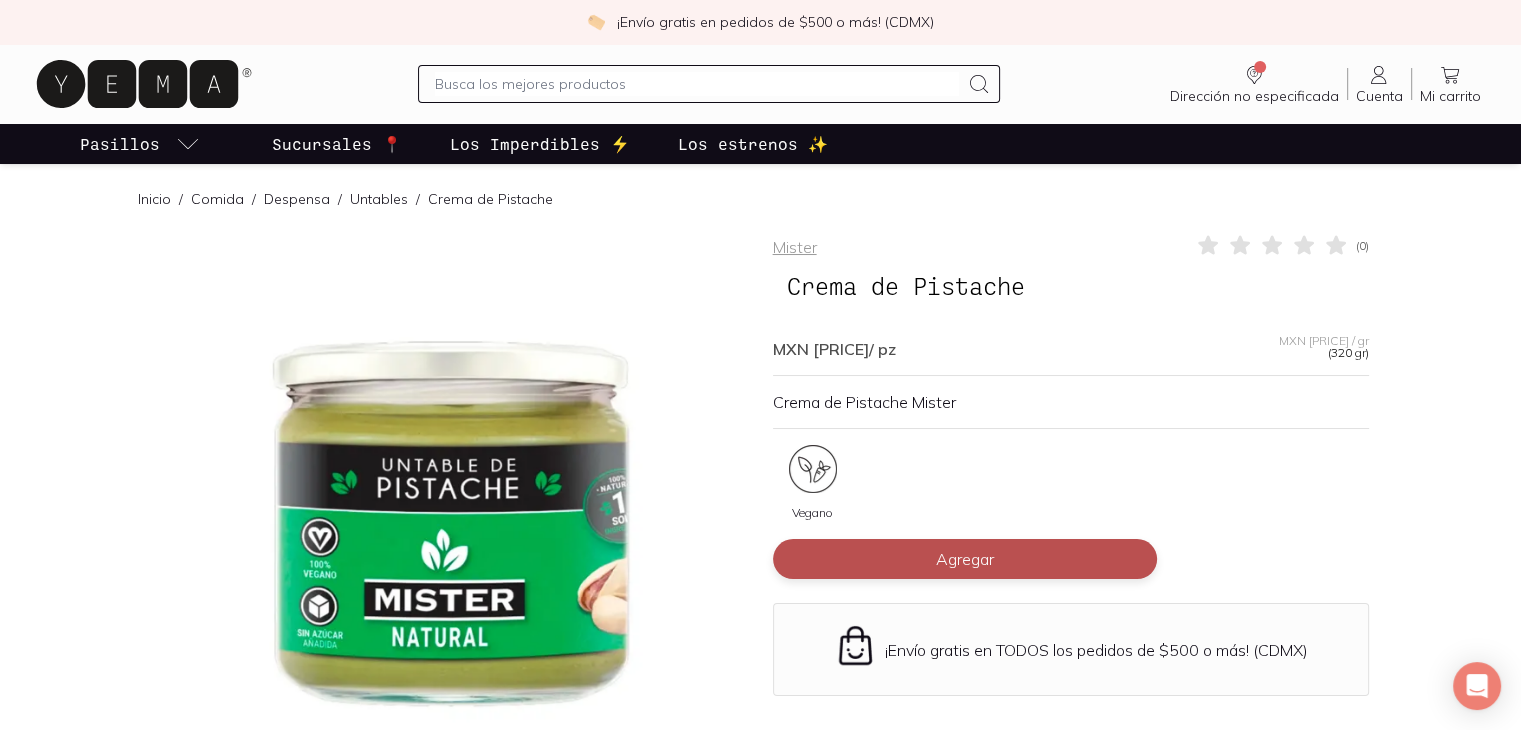 click on "Agregar" at bounding box center (965, 559) 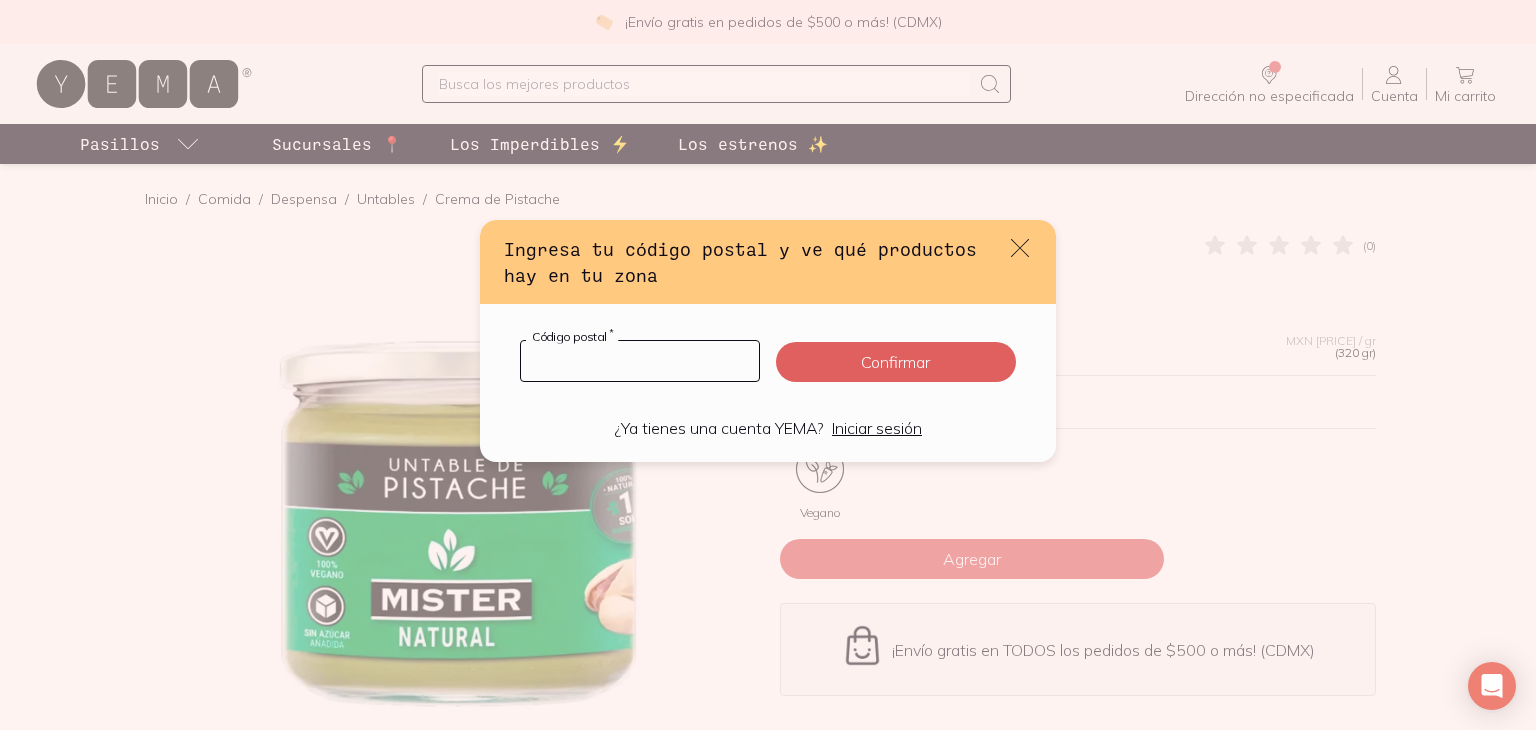 click at bounding box center (640, 361) 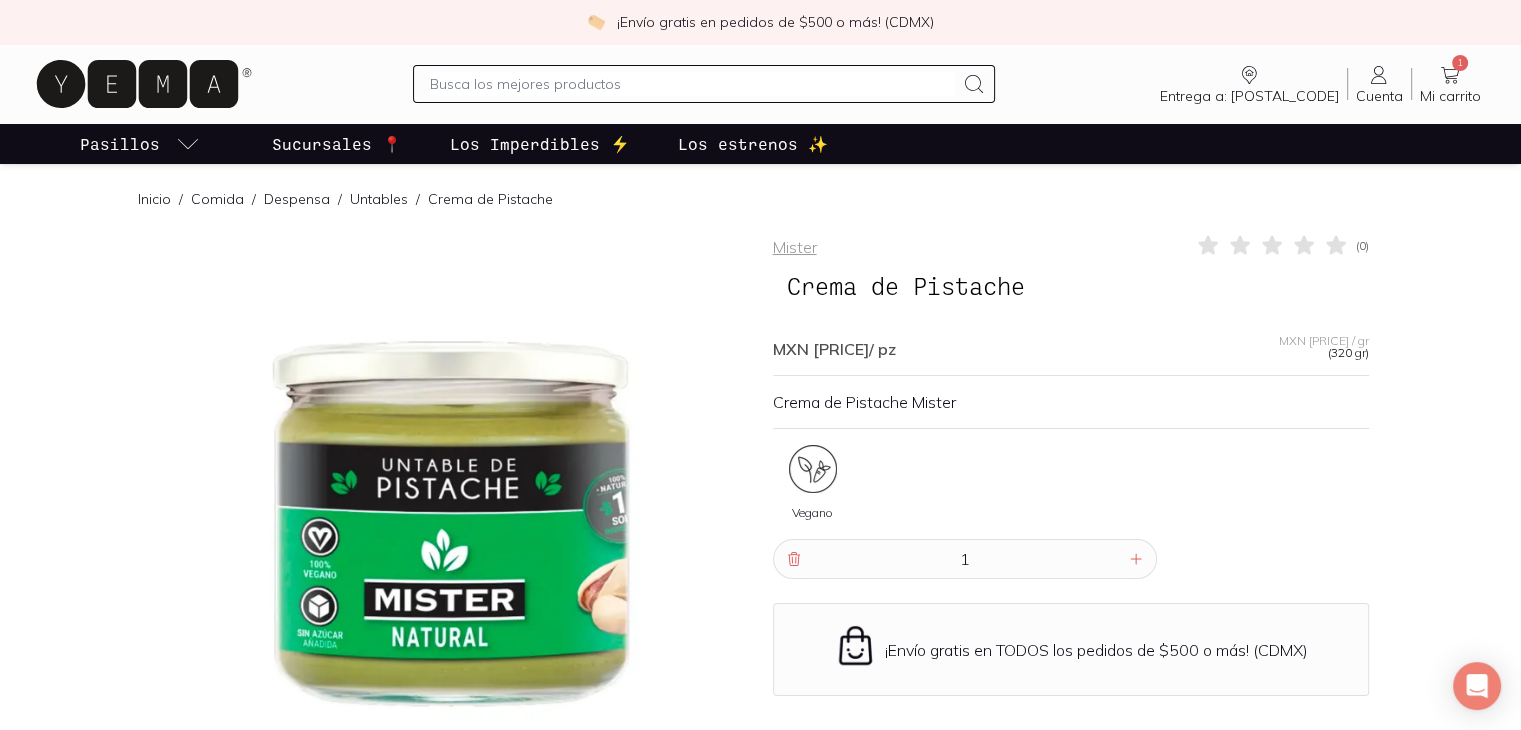 click on "1" at bounding box center (1460, 63) 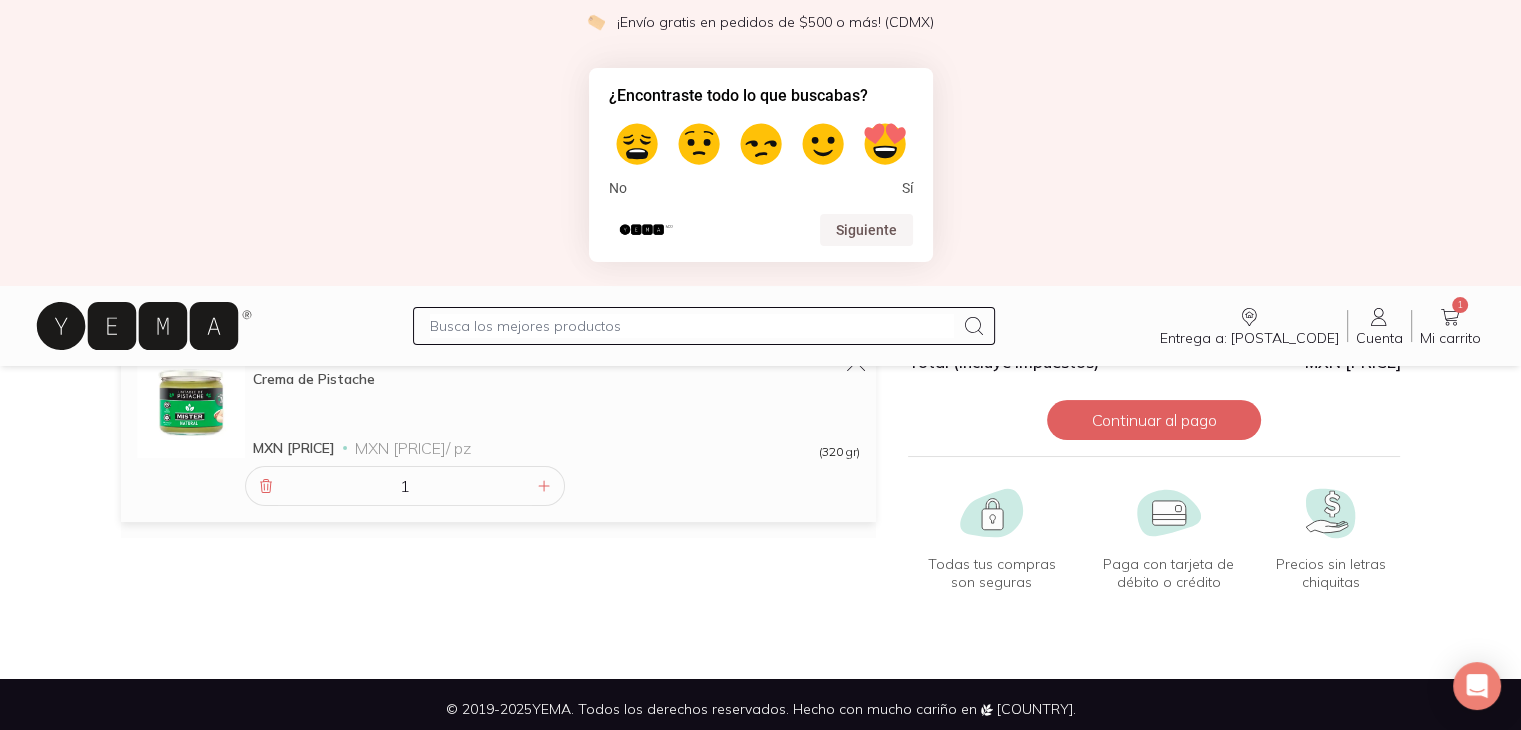 scroll, scrollTop: 162, scrollLeft: 0, axis: vertical 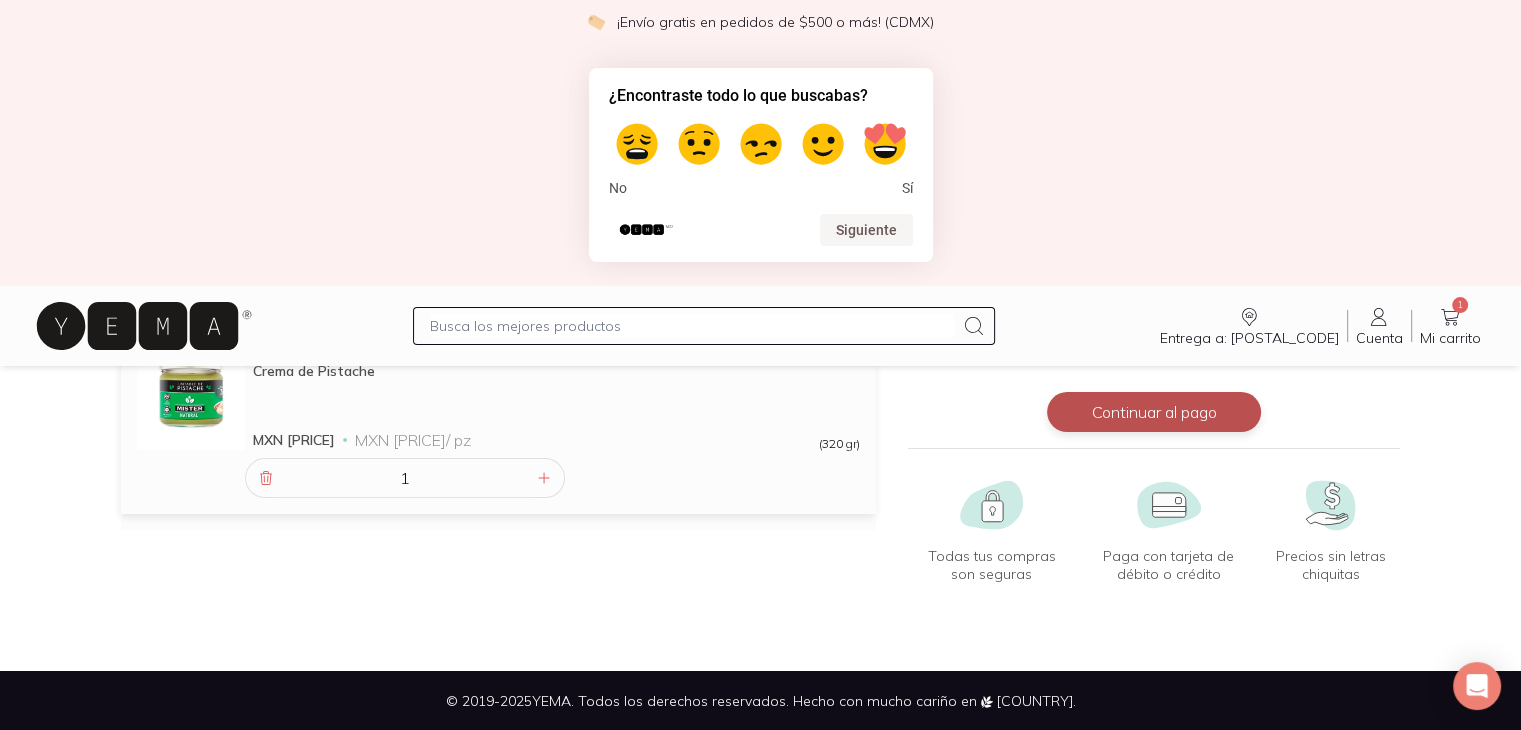 click on "Continuar al pago" at bounding box center [1154, 412] 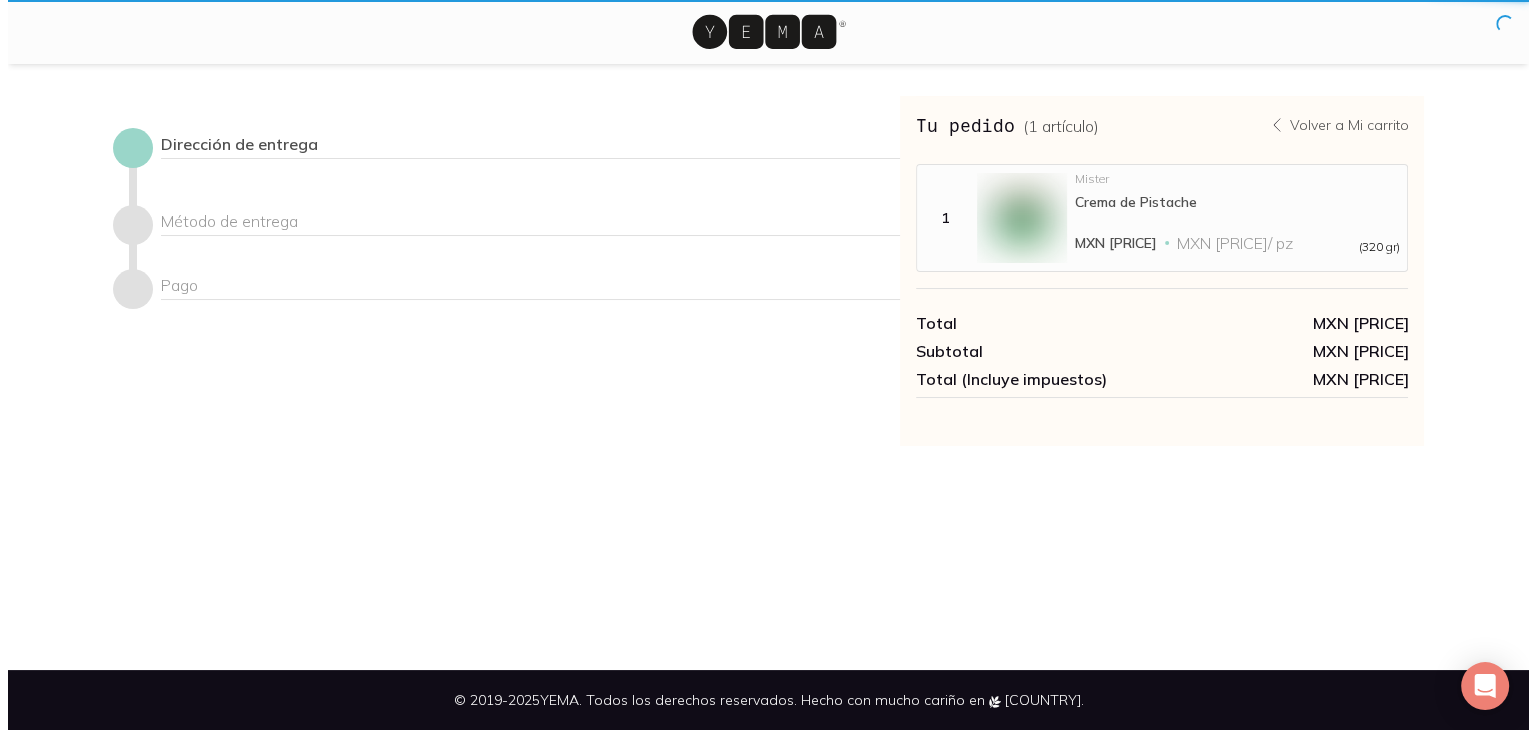 scroll, scrollTop: 0, scrollLeft: 0, axis: both 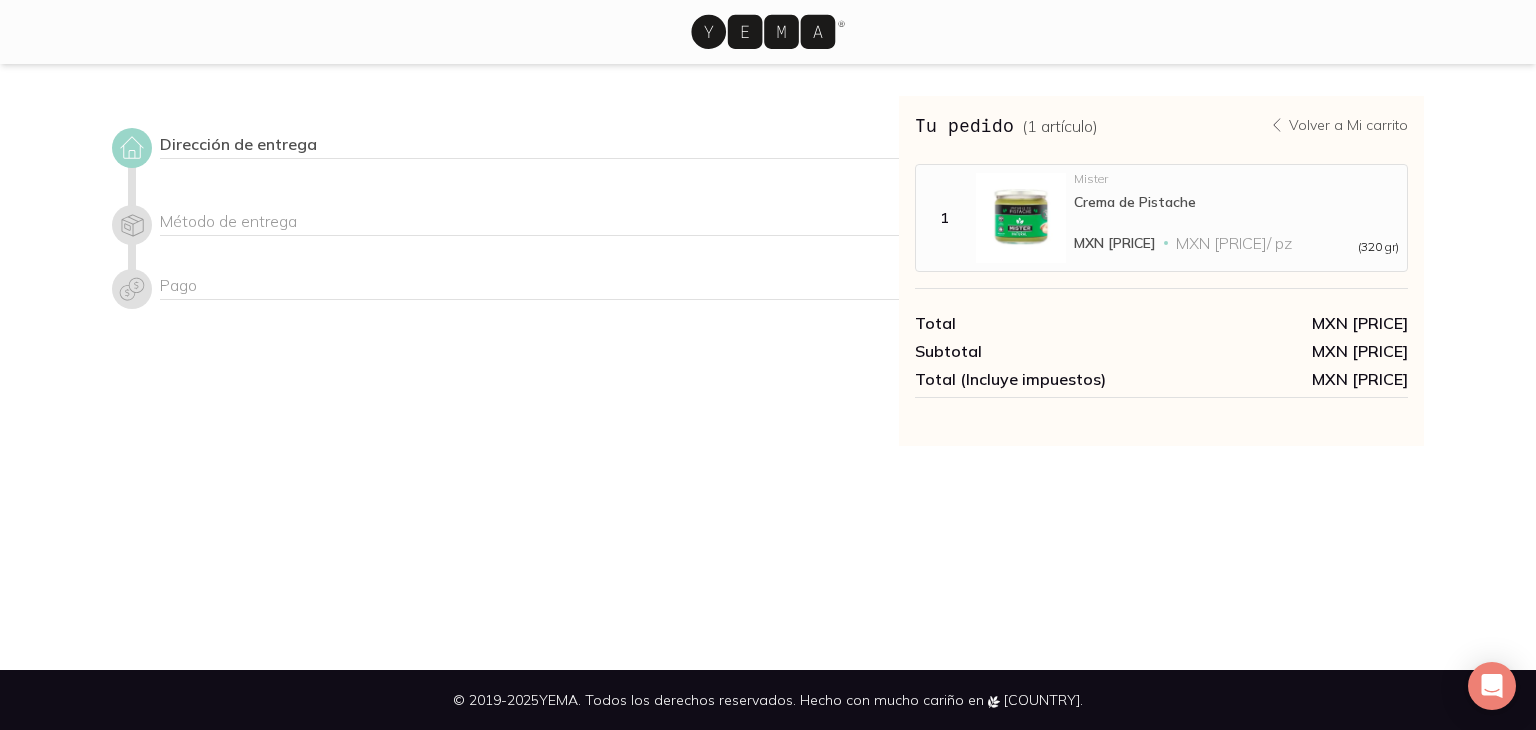 click 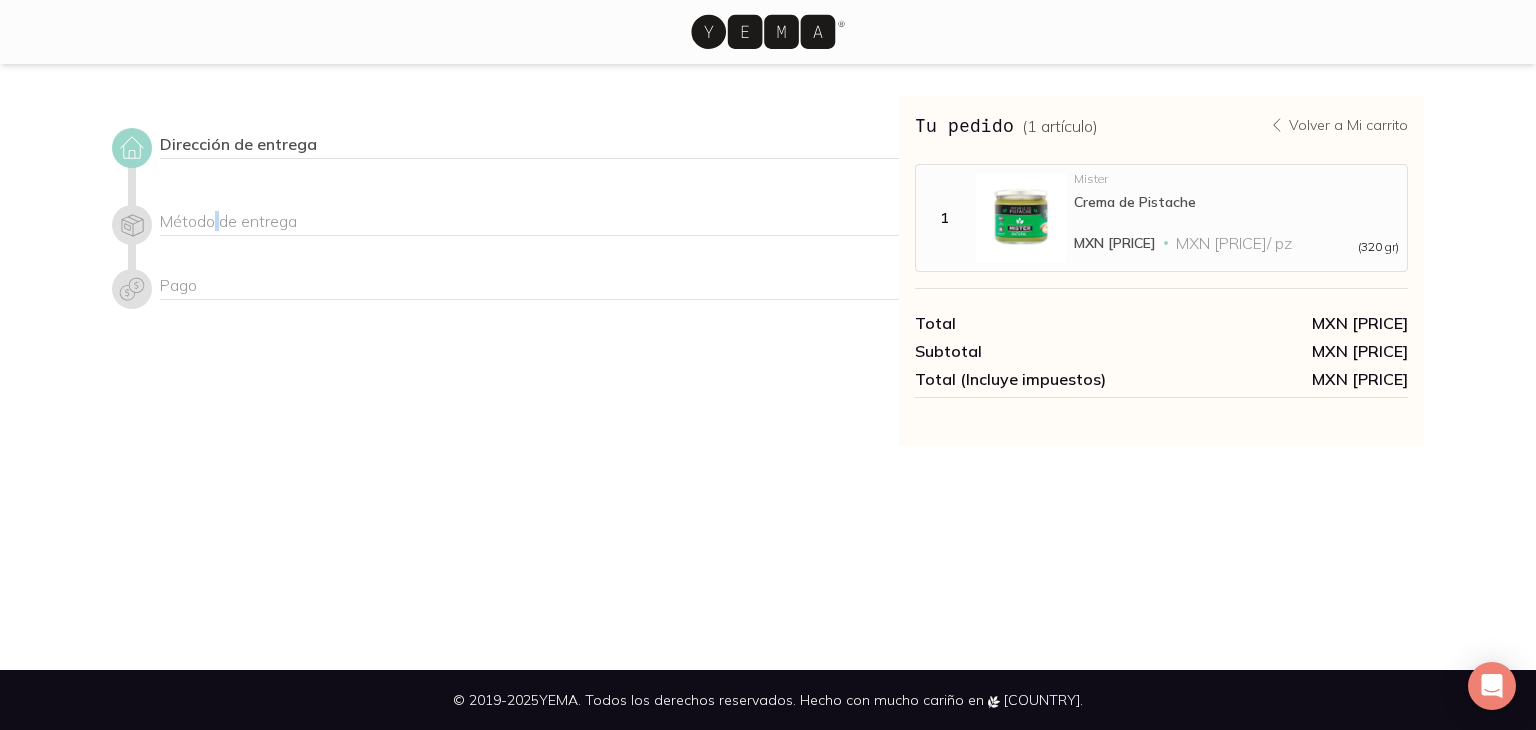 click on "Método de entrega" at bounding box center [529, 223] 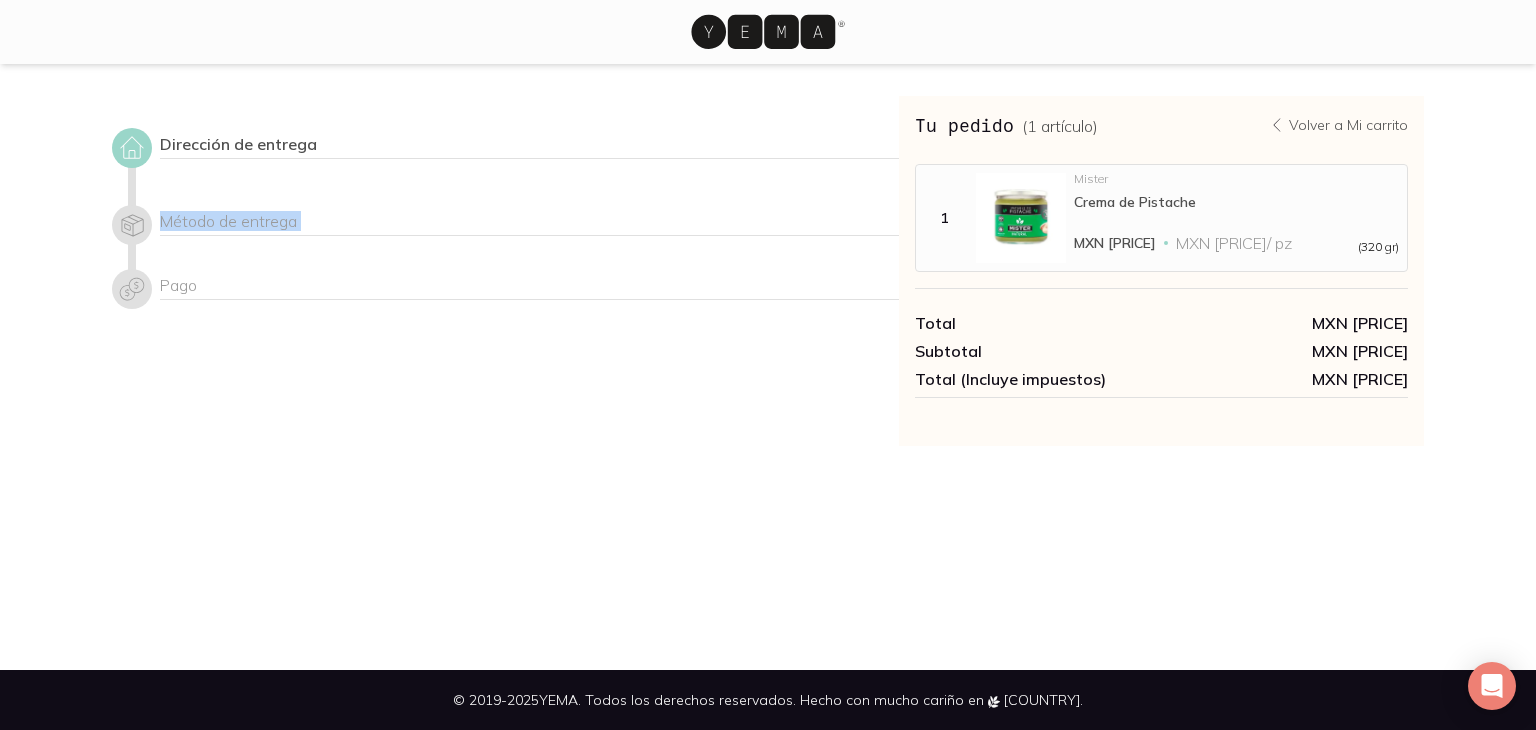 click on "Método de entrega" at bounding box center (529, 223) 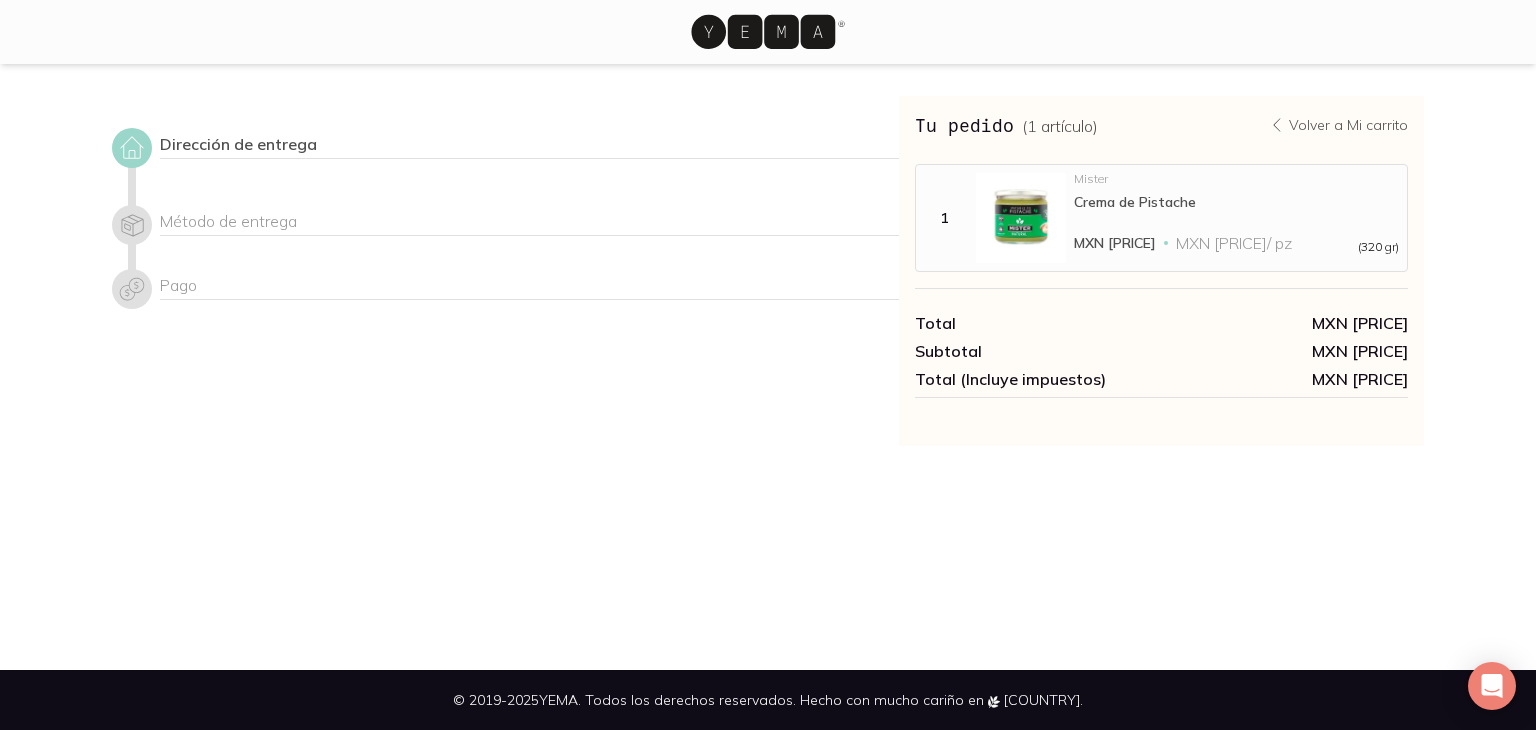 click on "Dirección de entrega" at bounding box center (529, 146) 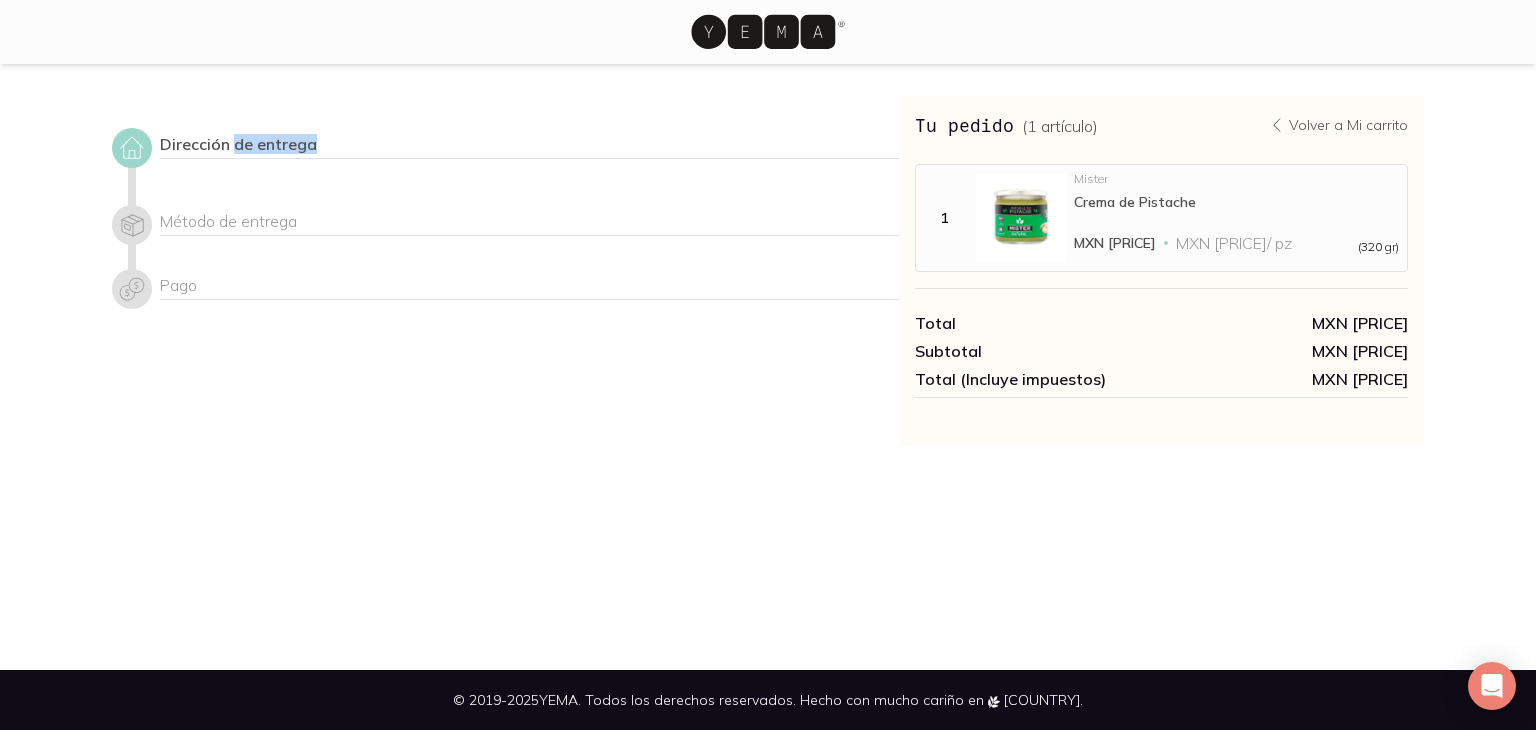 drag, startPoint x: 319, startPoint y: 151, endPoint x: 212, endPoint y: 138, distance: 107.78683 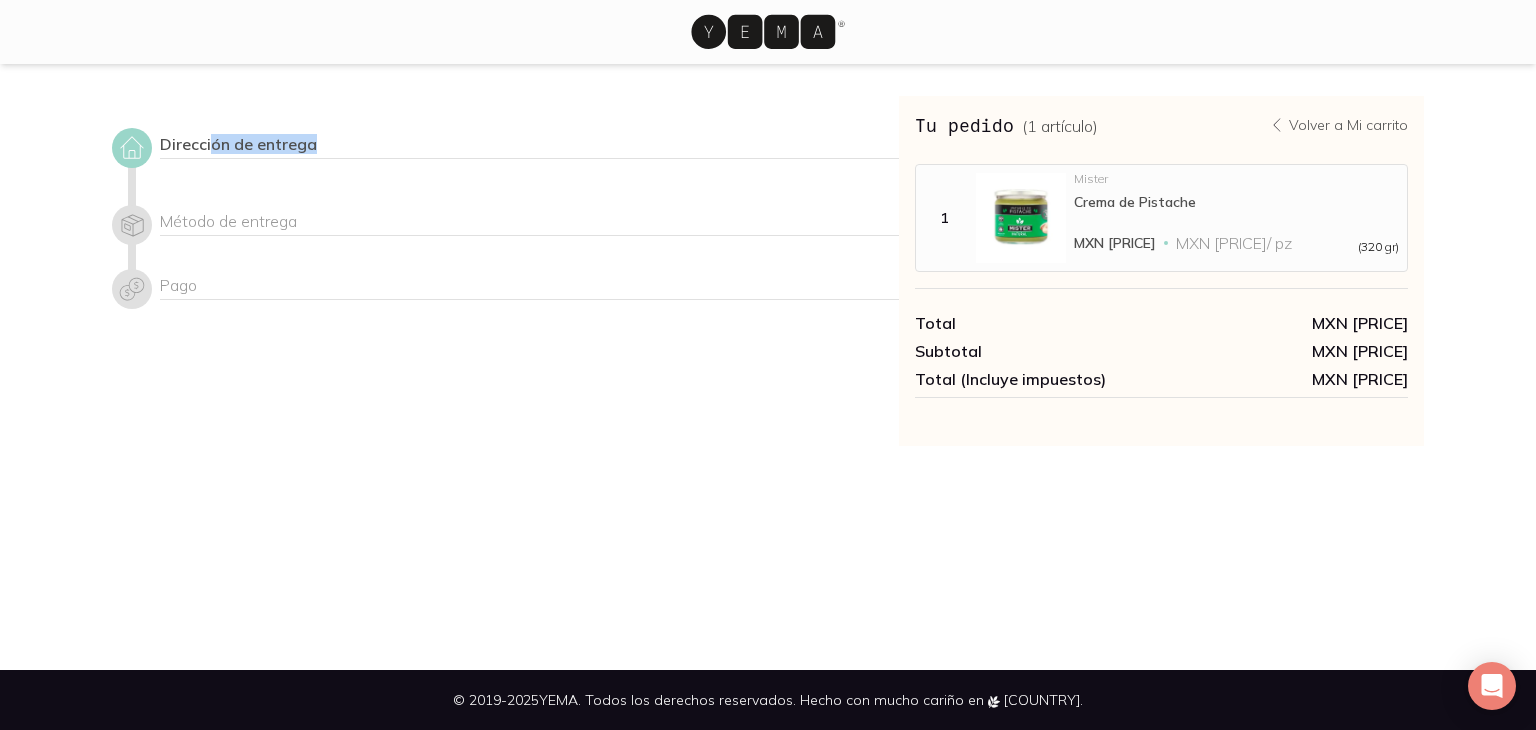 click on "Dirección de entrega" at bounding box center (529, 146) 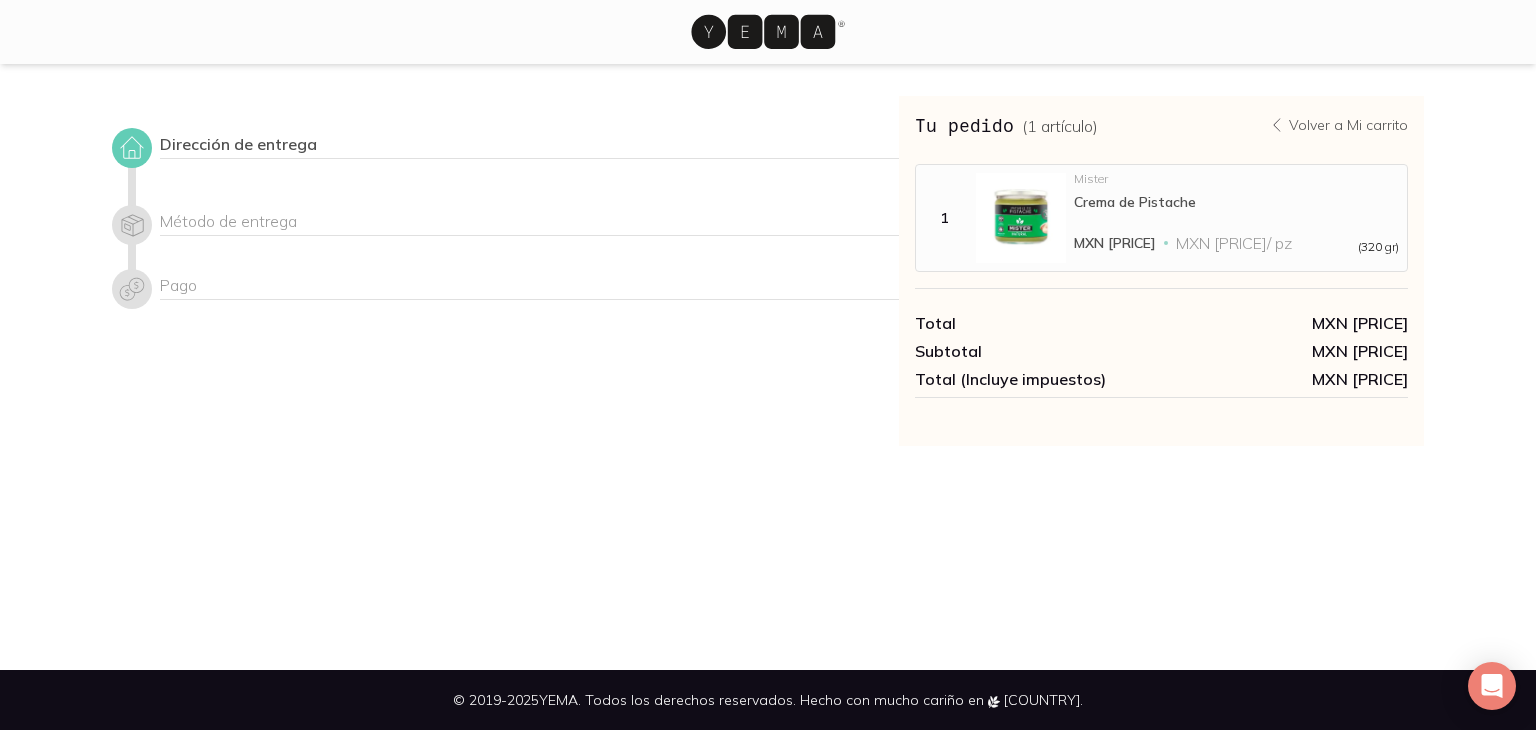 click at bounding box center [132, 148] 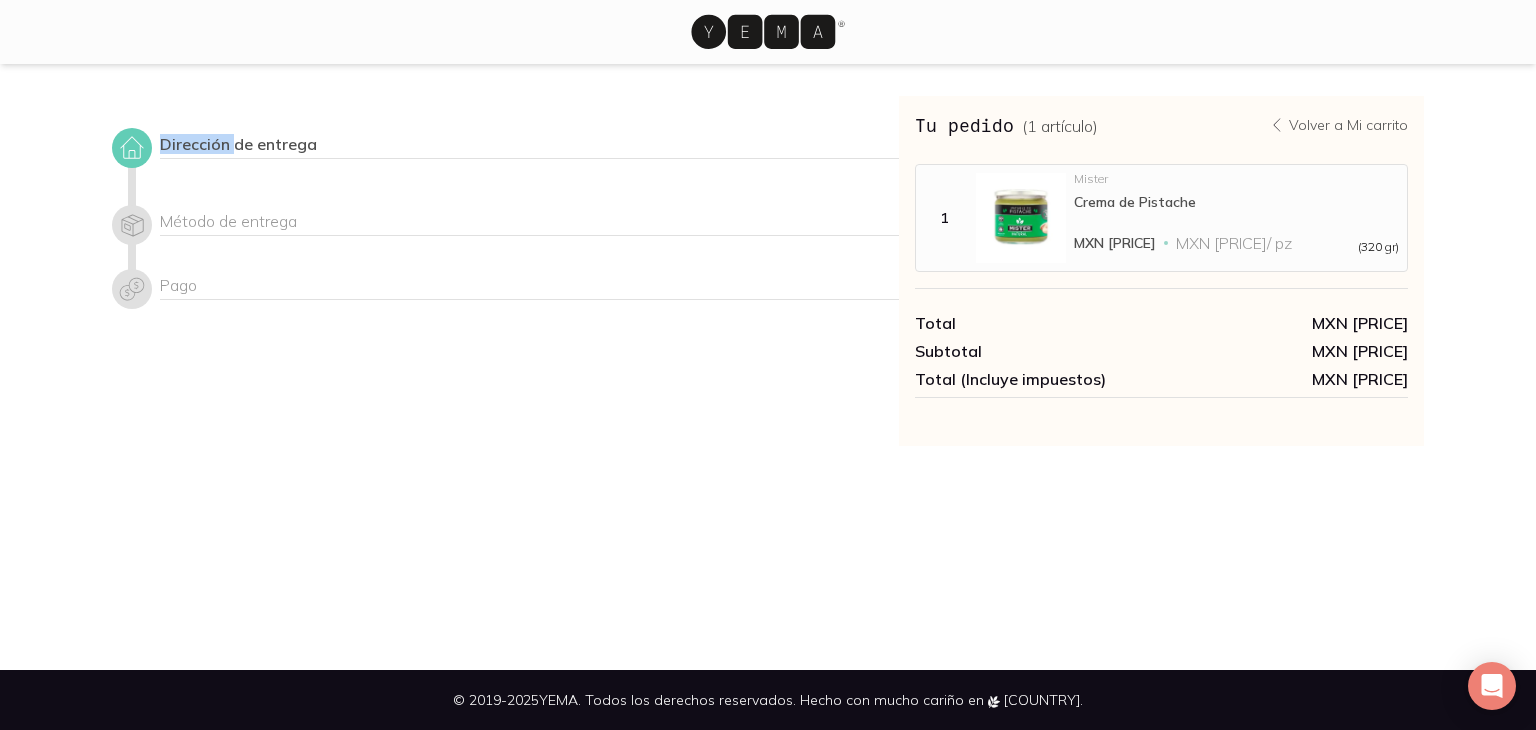 click 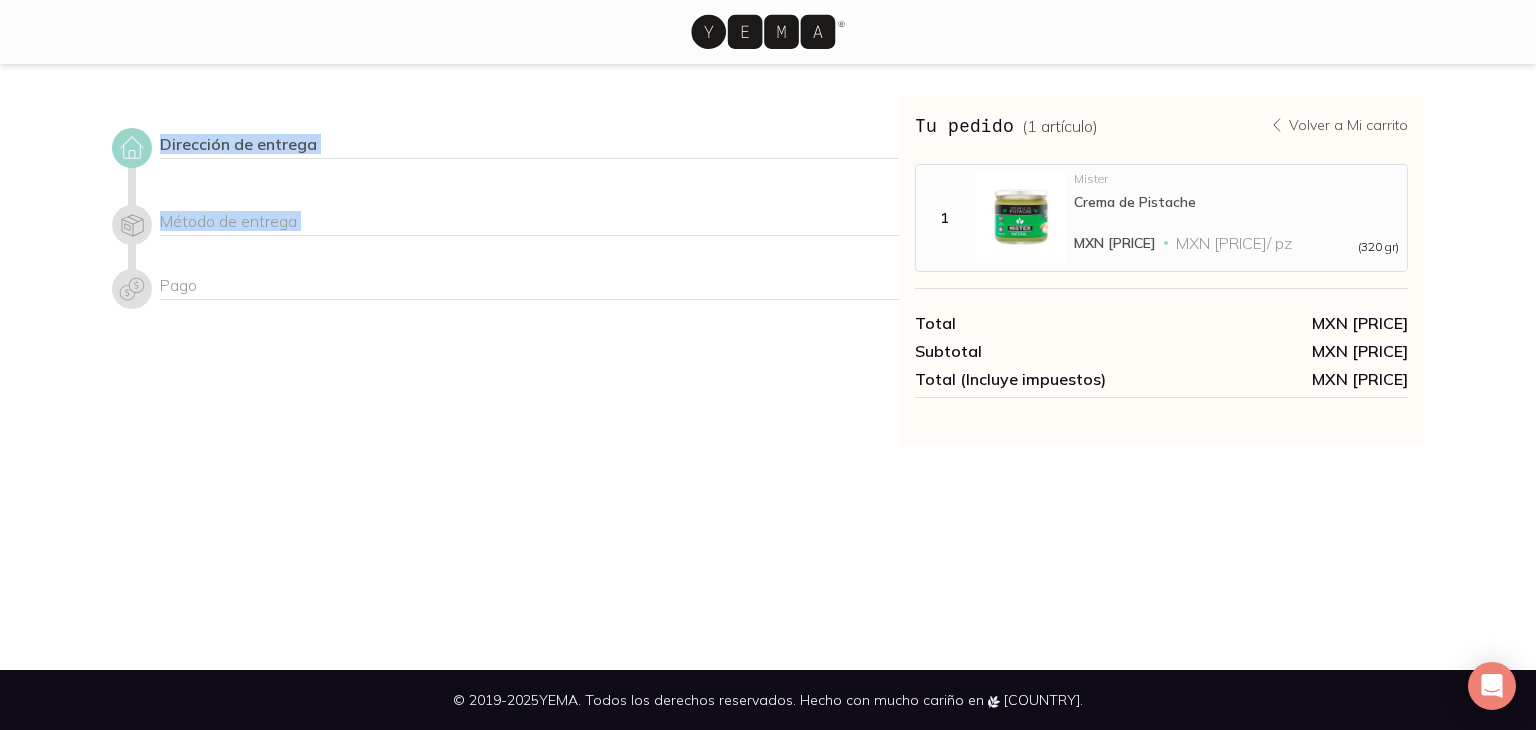 drag, startPoint x: 119, startPoint y: 143, endPoint x: 116, endPoint y: 261, distance: 118.03813 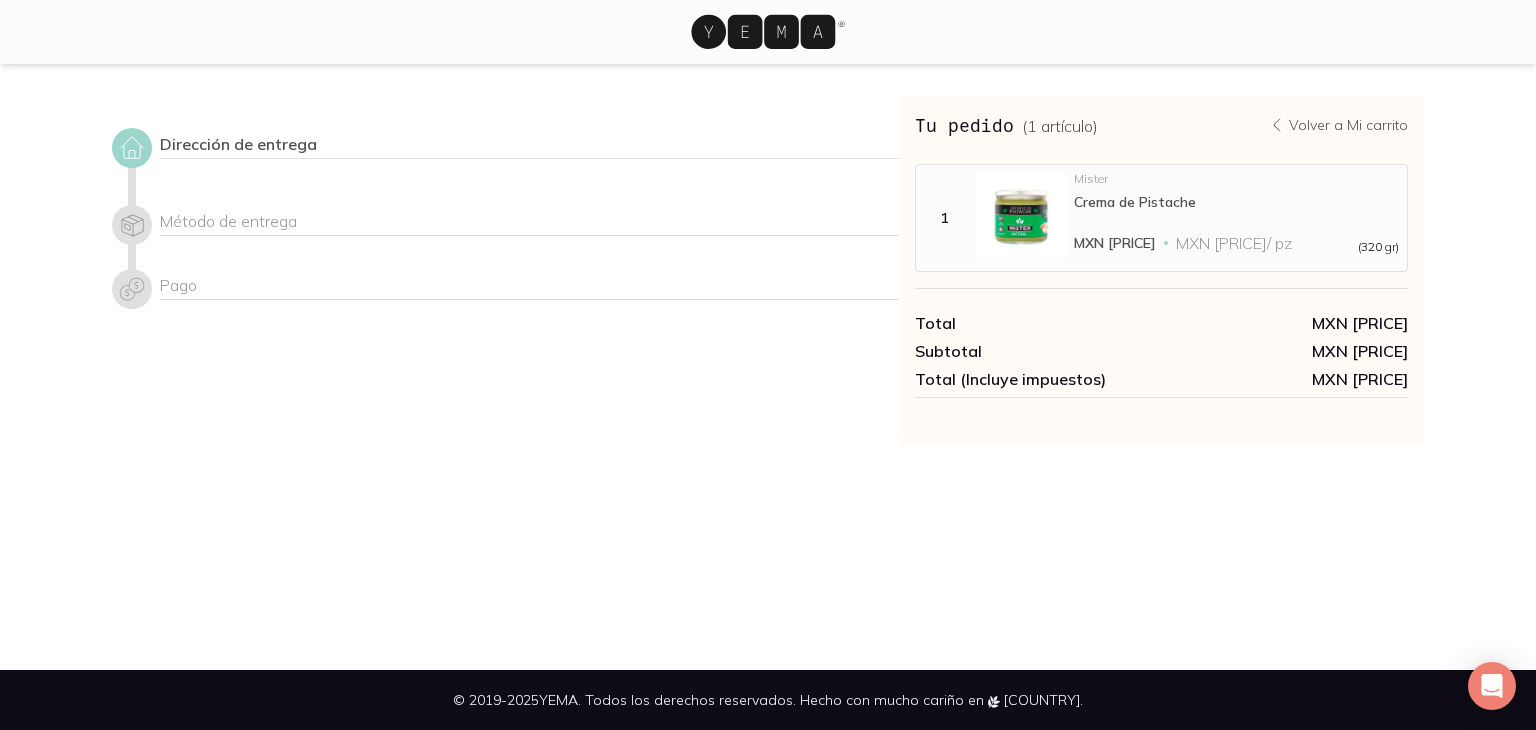 click on "Dirección de entrega" at bounding box center (529, 146) 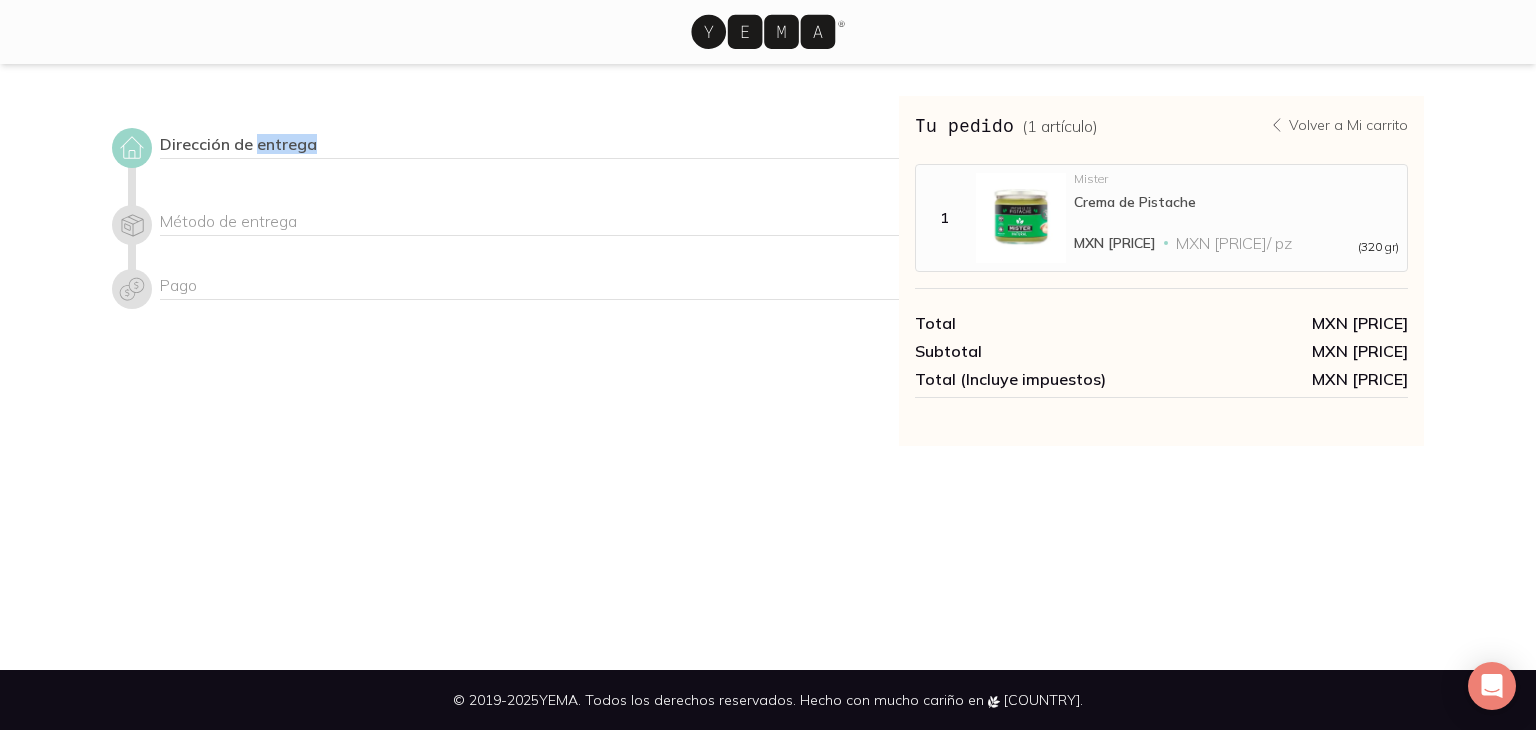click on "Dirección de entrega" at bounding box center [529, 146] 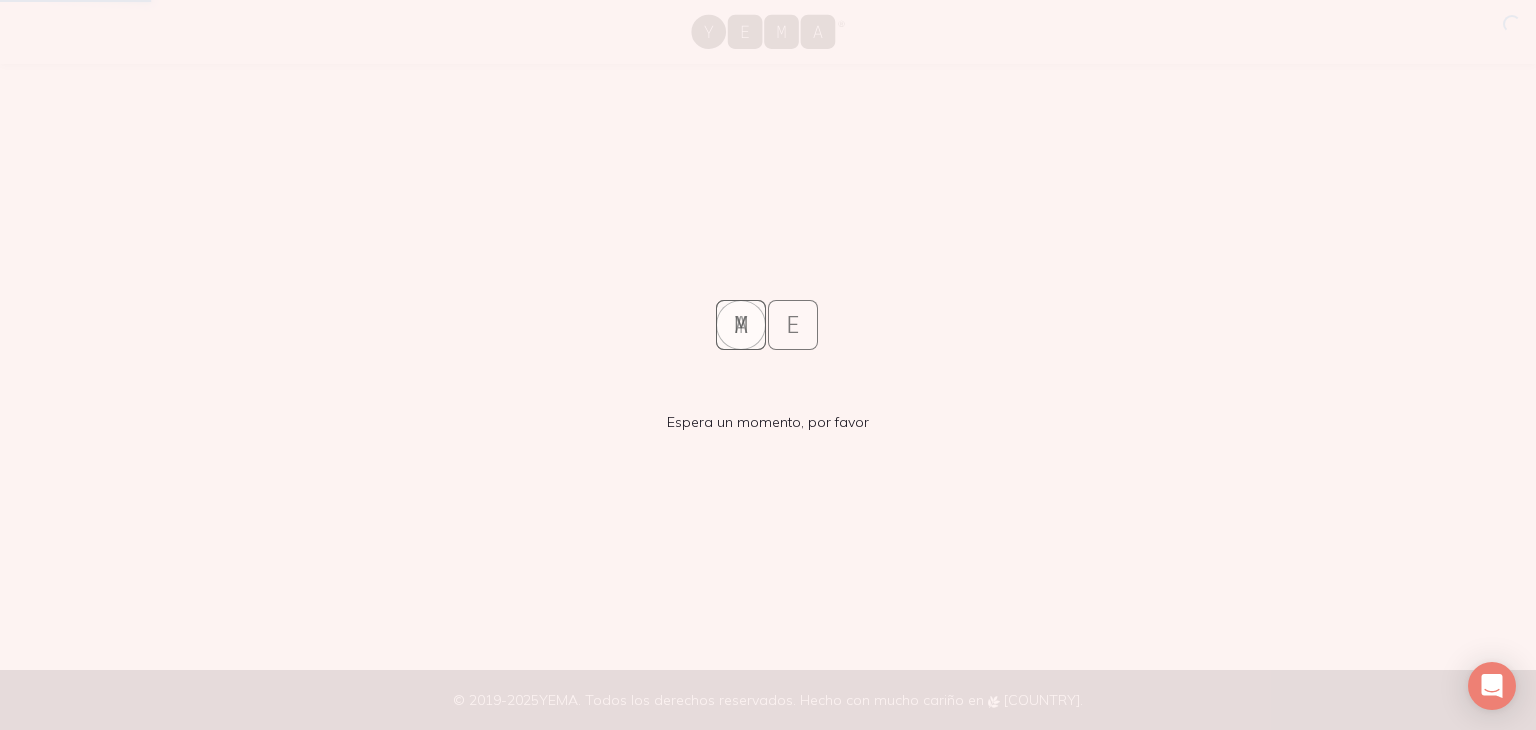 scroll, scrollTop: 0, scrollLeft: 0, axis: both 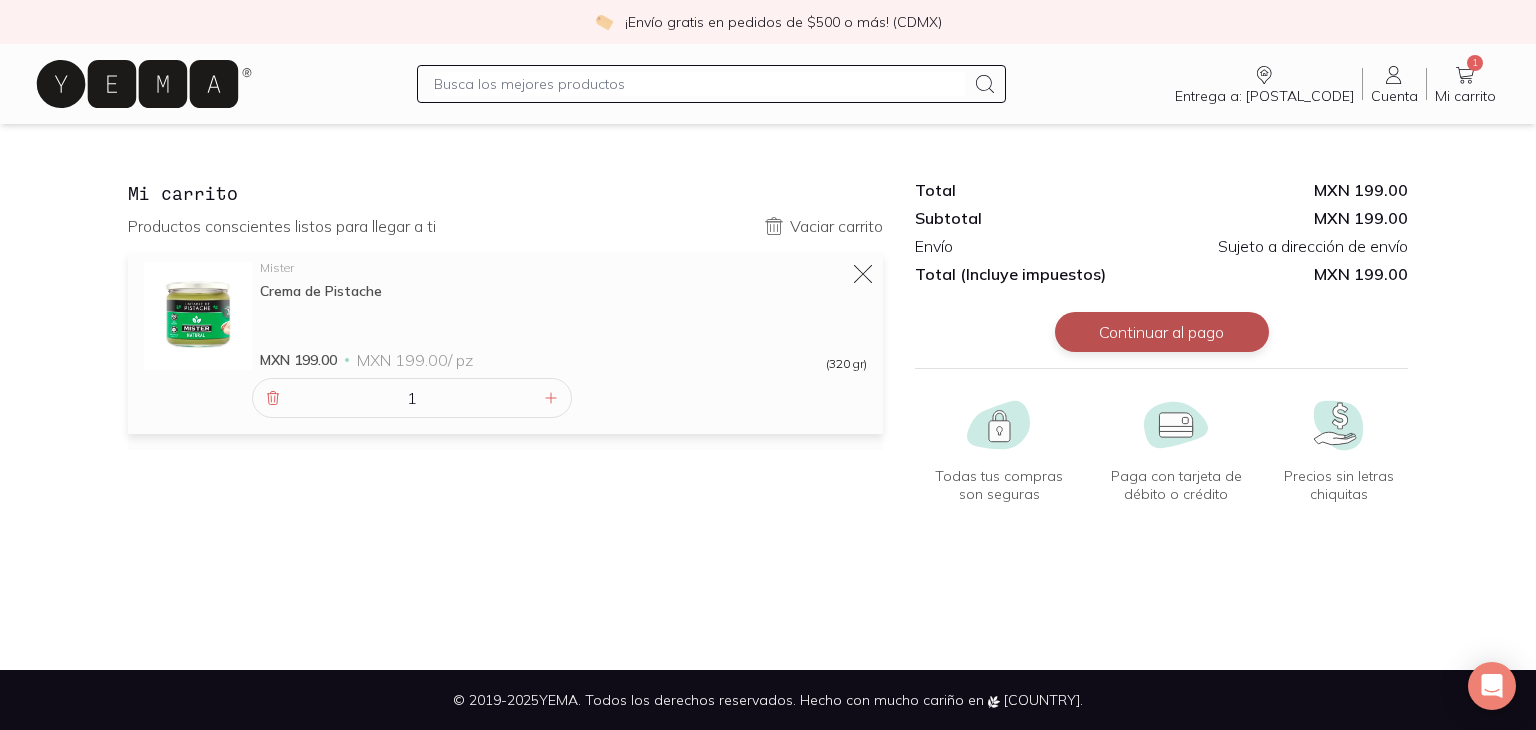 click on "Continuar al pago" at bounding box center (1162, 332) 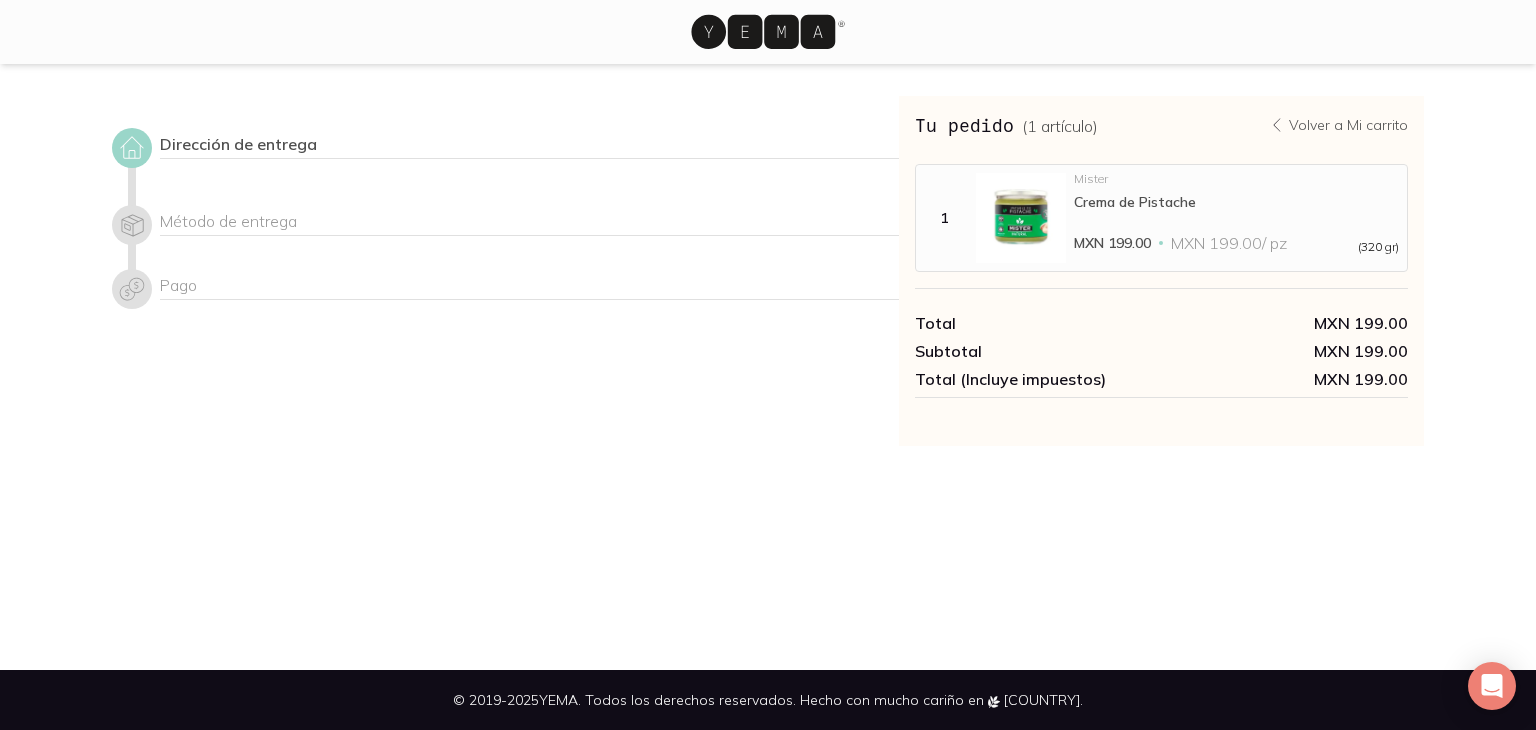 click on "Dirección de entrega" at bounding box center [529, 146] 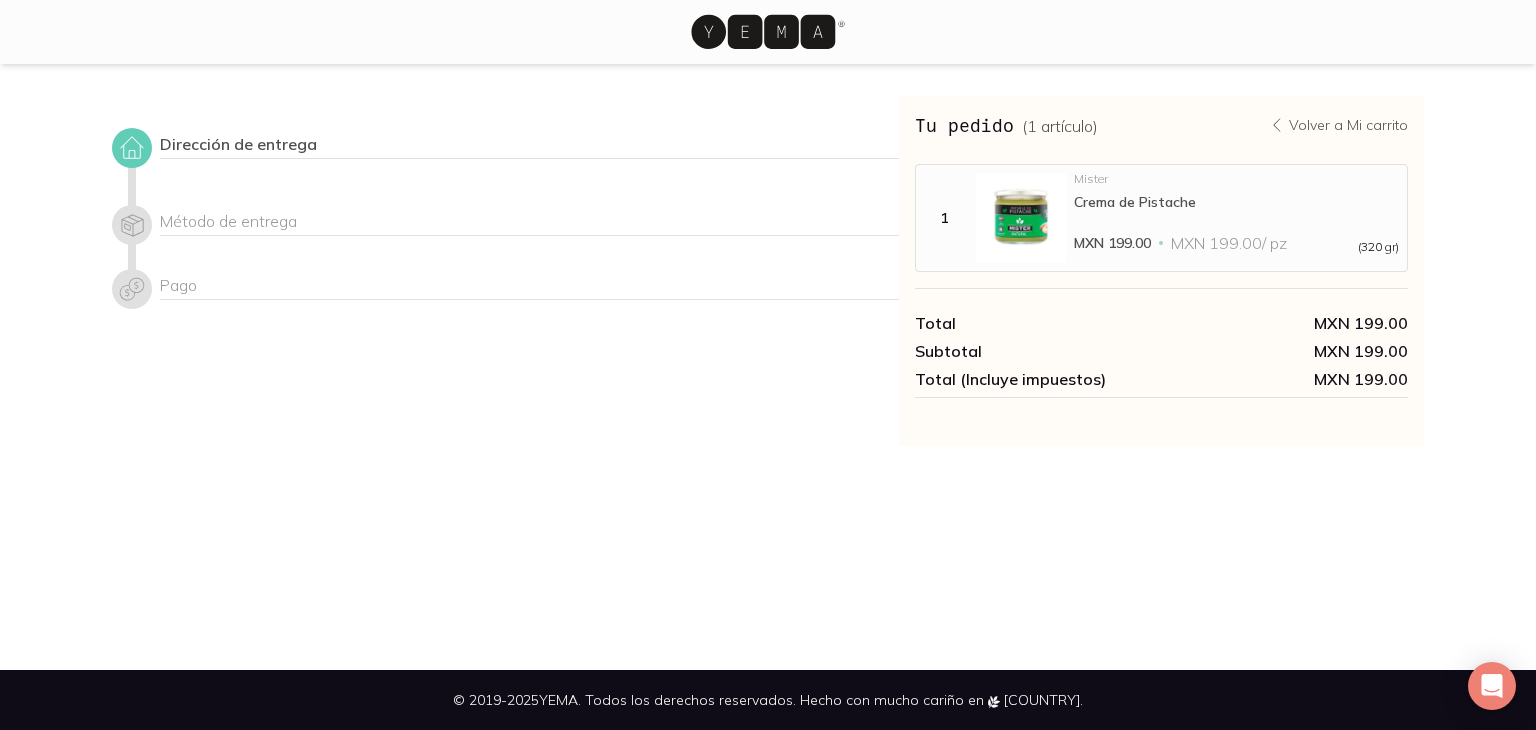 click at bounding box center (132, 148) 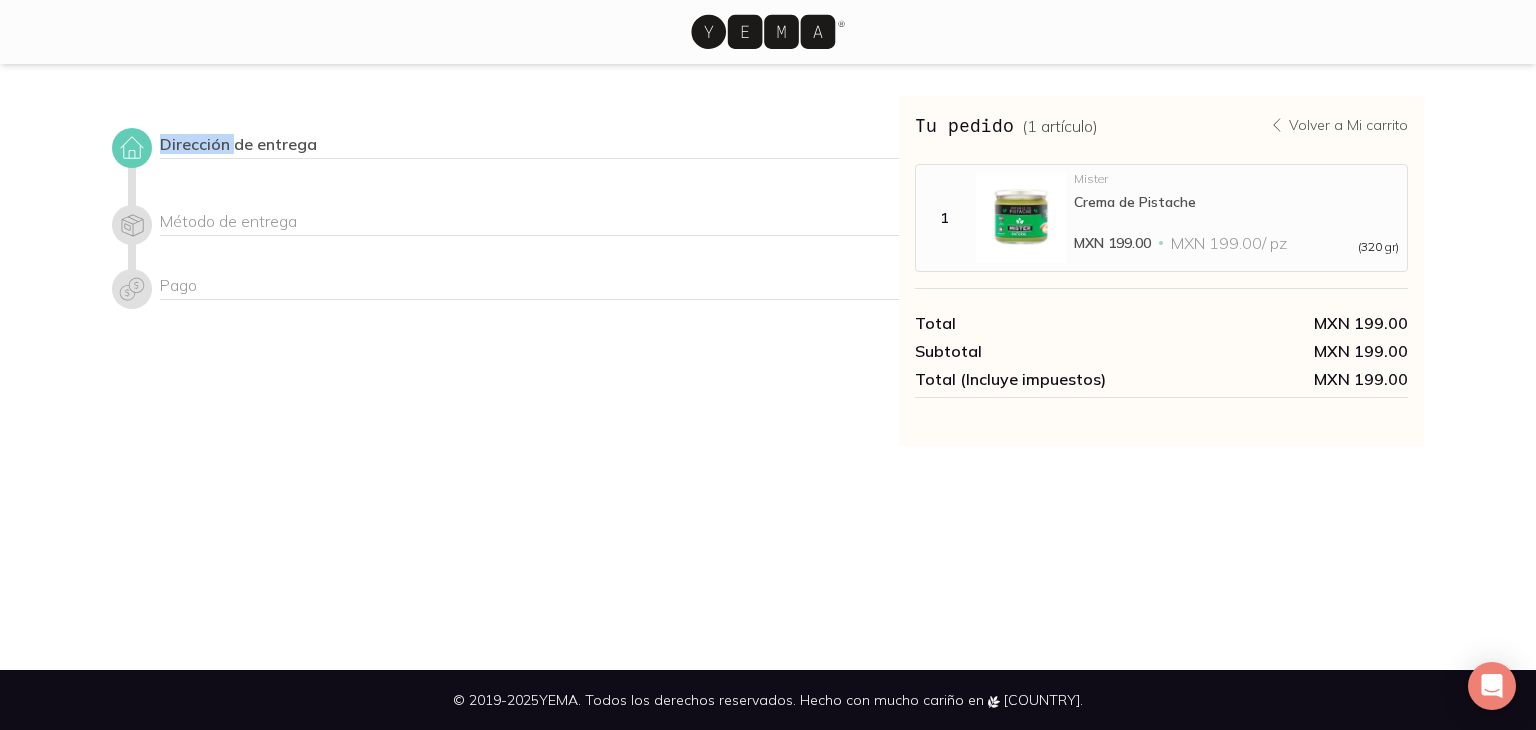click at bounding box center [132, 148] 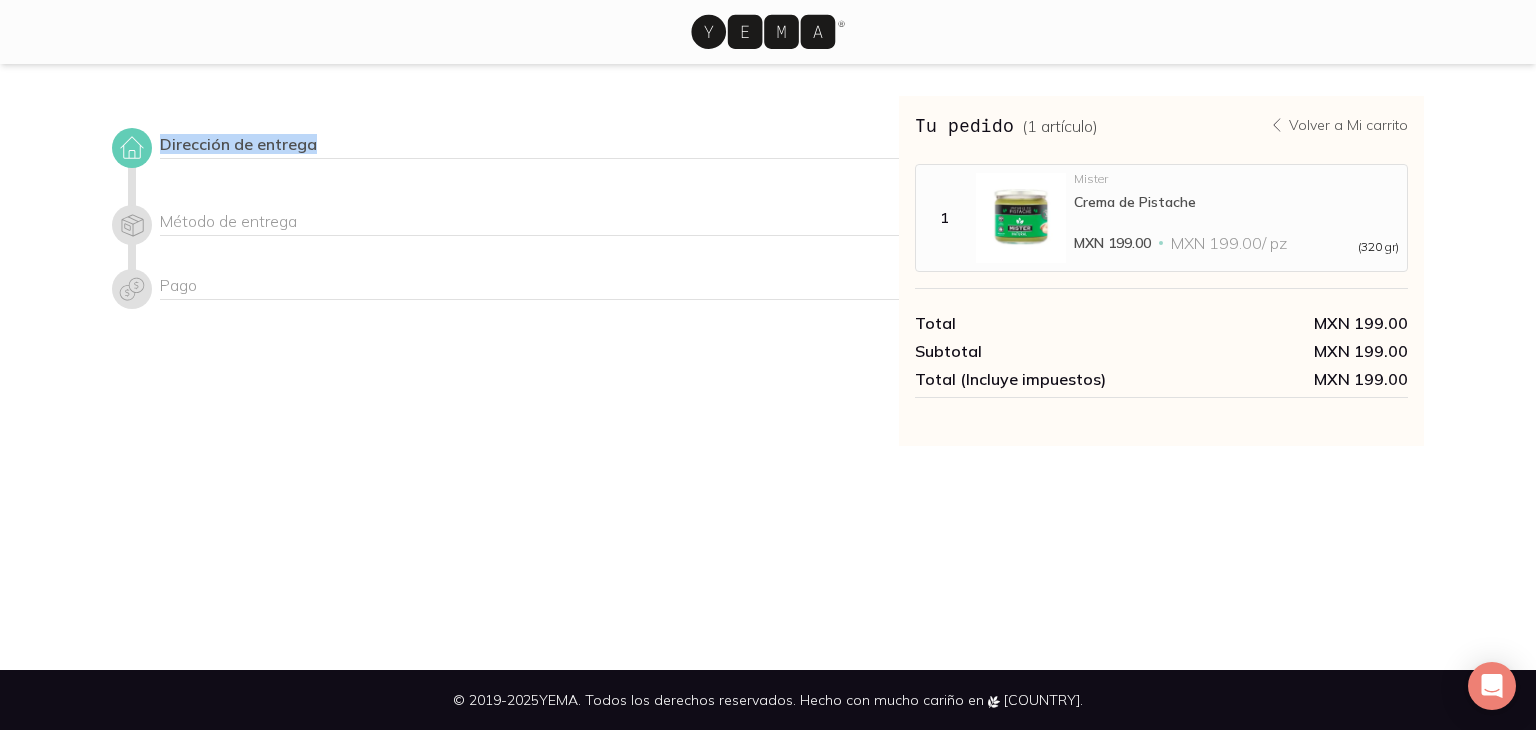 click at bounding box center [132, 148] 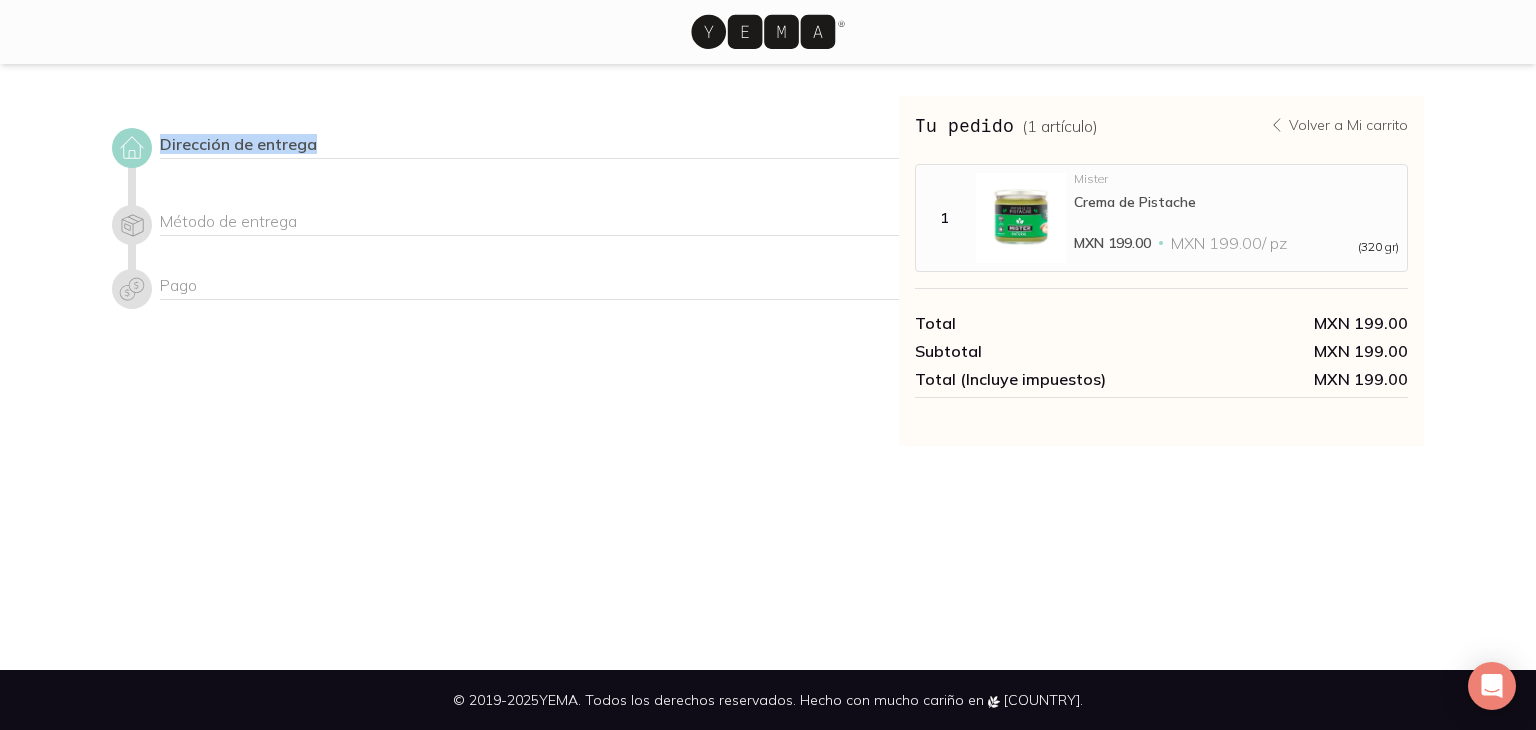 click on "Dirección de entrega" at bounding box center (529, 146) 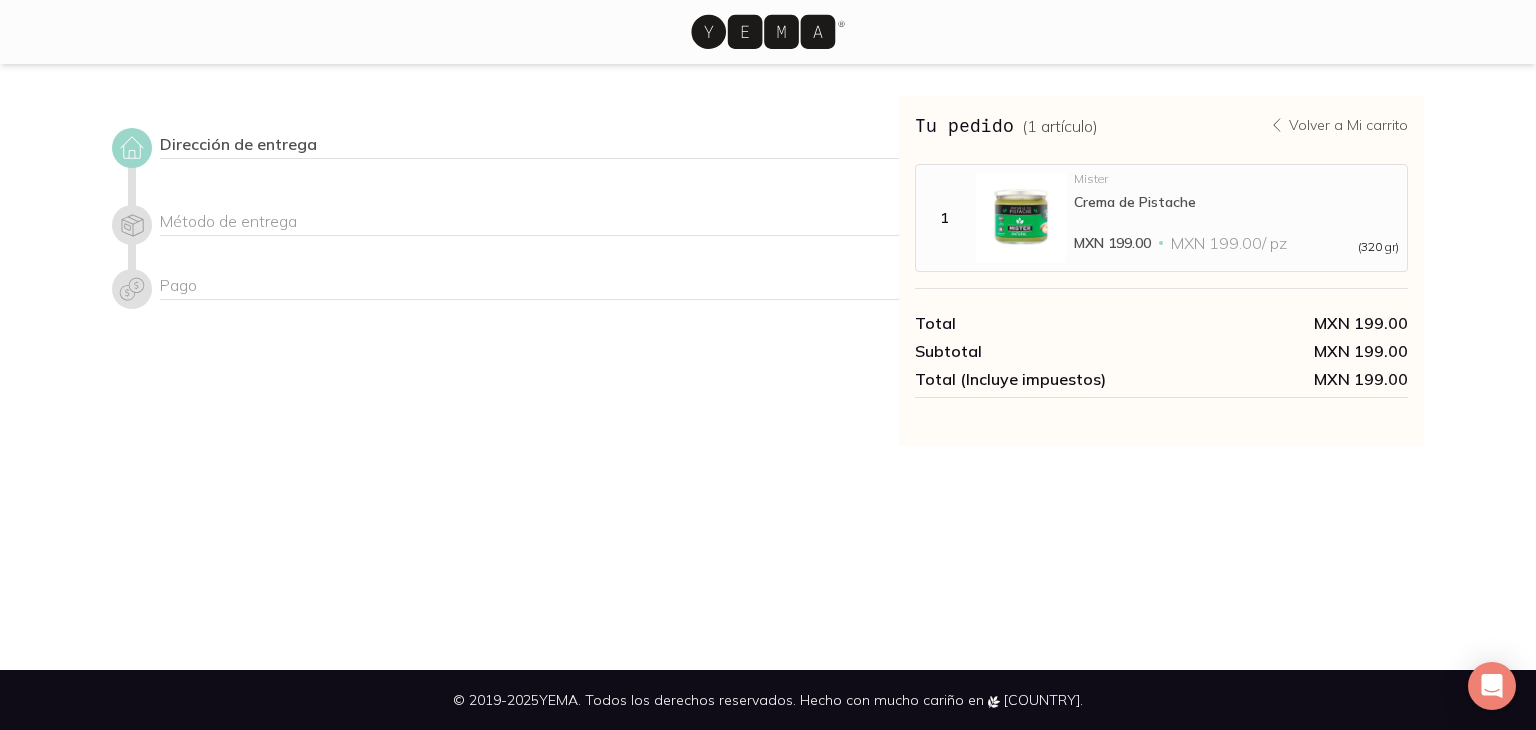 click on "Dirección de entrega" at bounding box center [529, 146] 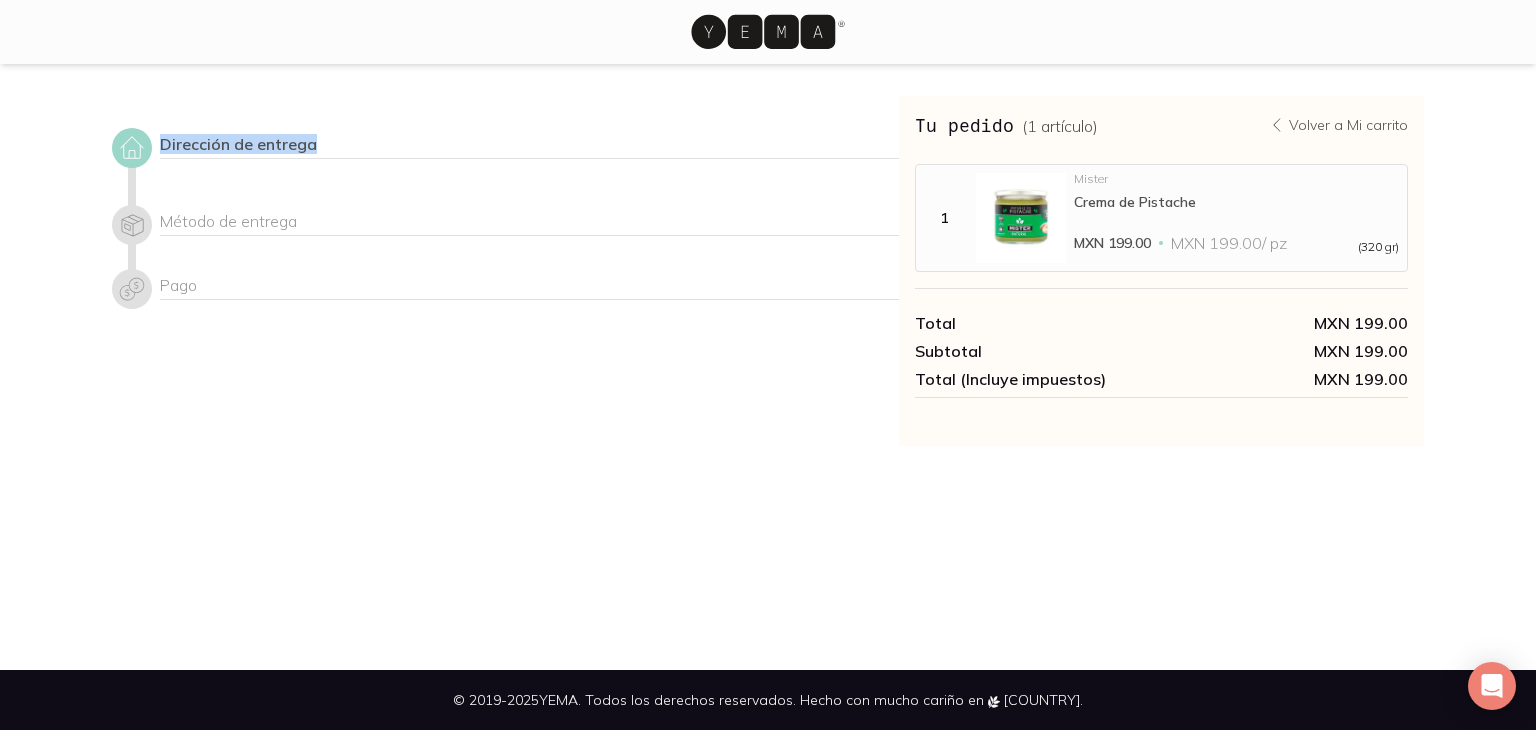 click on "Dirección de entrega" at bounding box center (529, 146) 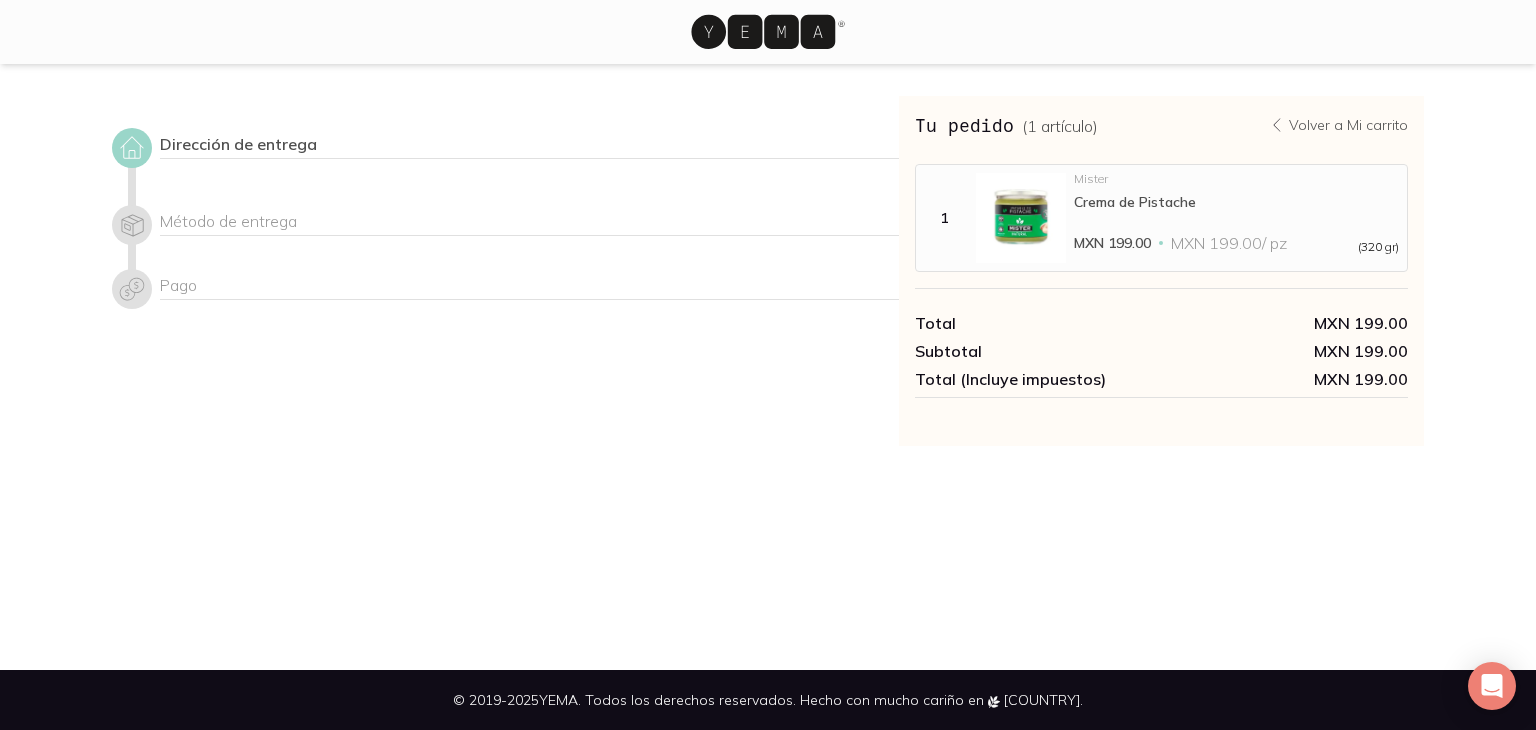 click on "( 1   artículo )" at bounding box center [1060, 126] 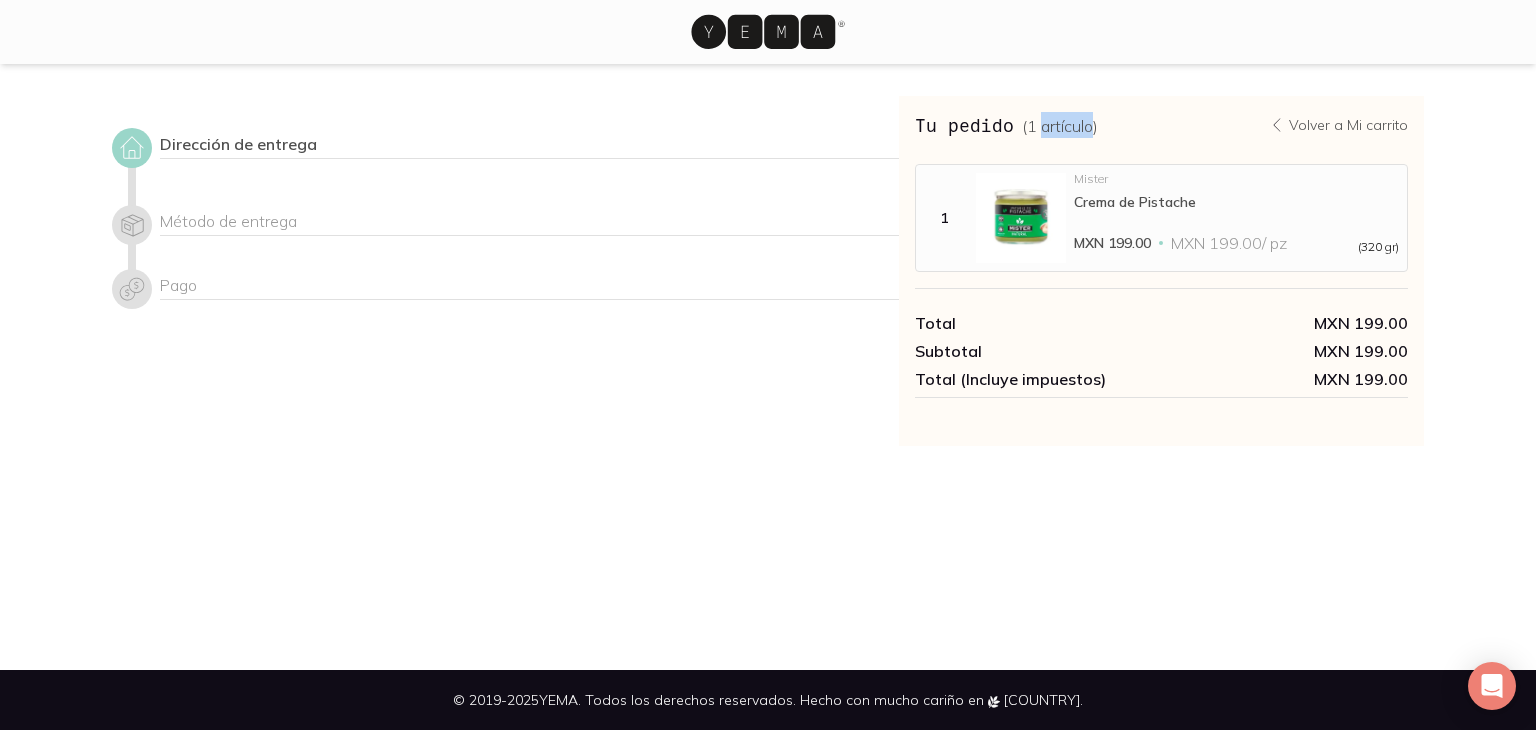 click on "( 1   artículo )" at bounding box center [1060, 126] 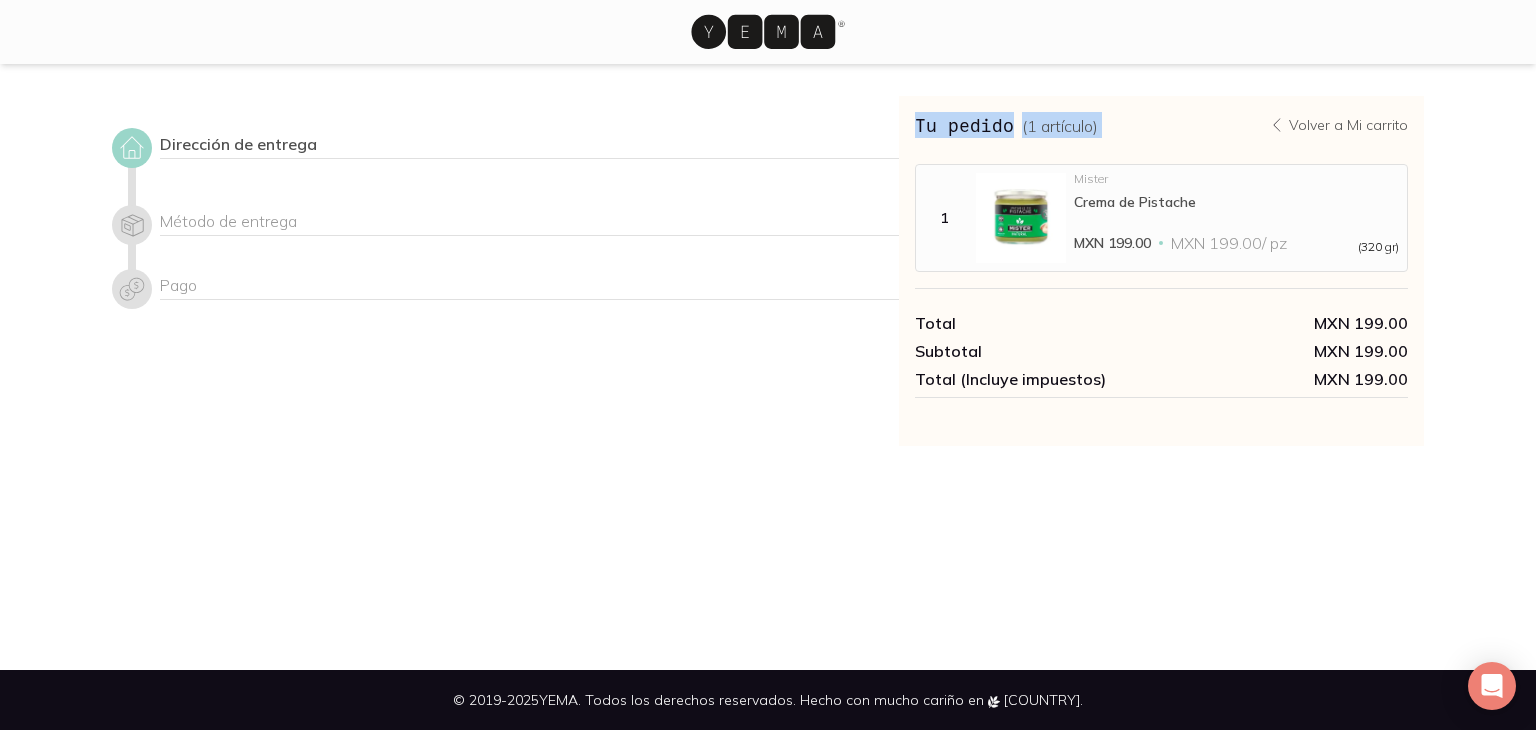 click on "( 1   artículo )" at bounding box center [1060, 126] 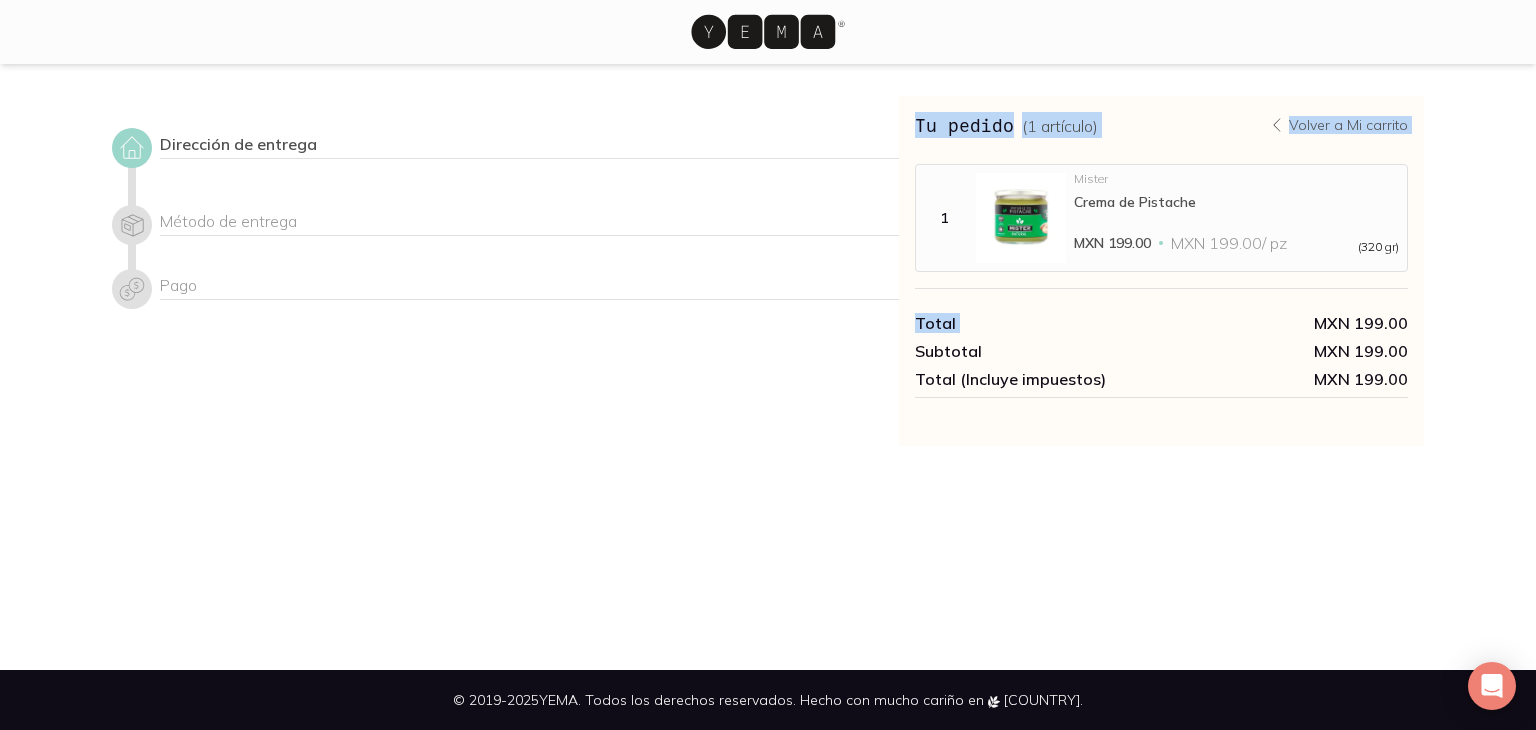 drag, startPoint x: 1080, startPoint y: 126, endPoint x: 1070, endPoint y: 301, distance: 175.28548 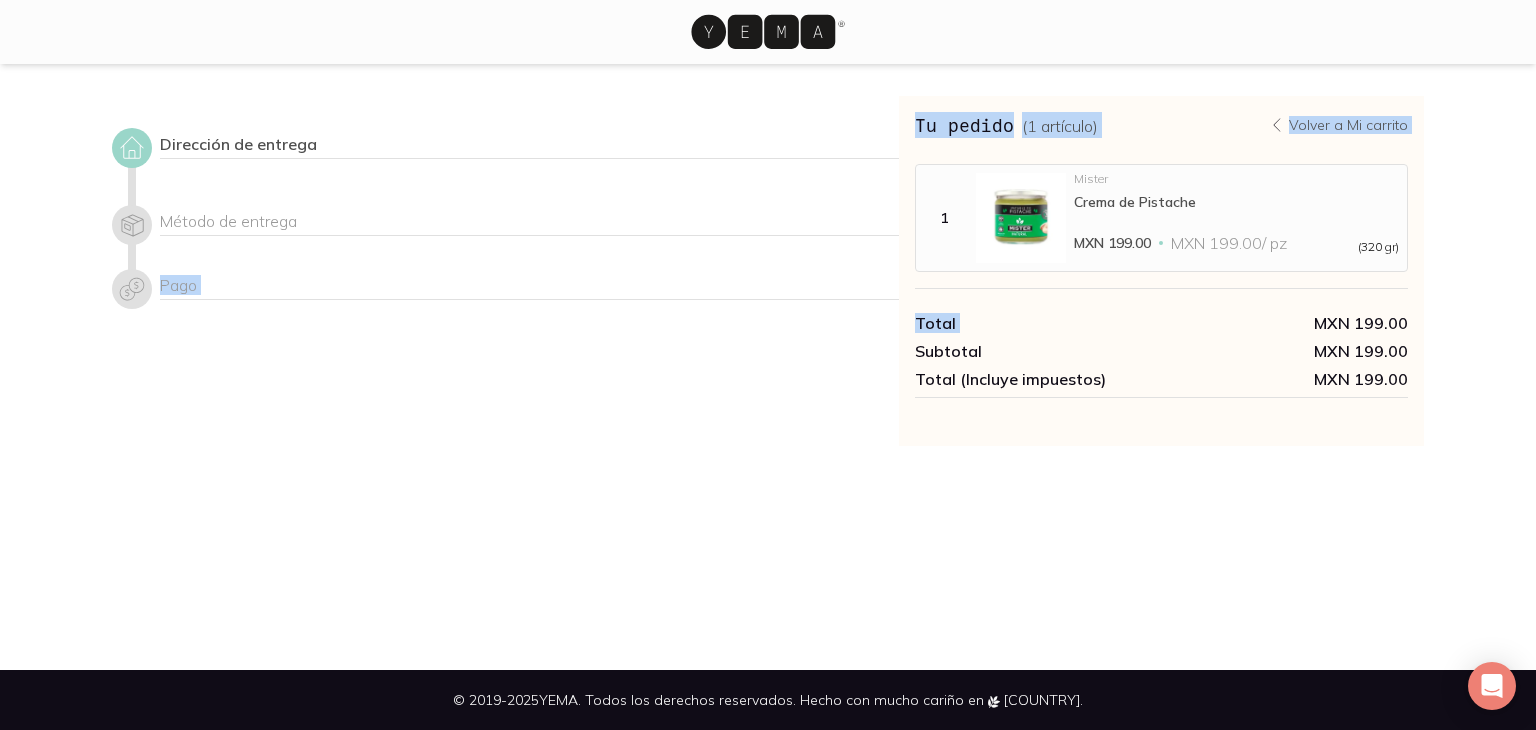 drag, startPoint x: 1070, startPoint y: 301, endPoint x: 778, endPoint y: 236, distance: 299.14713 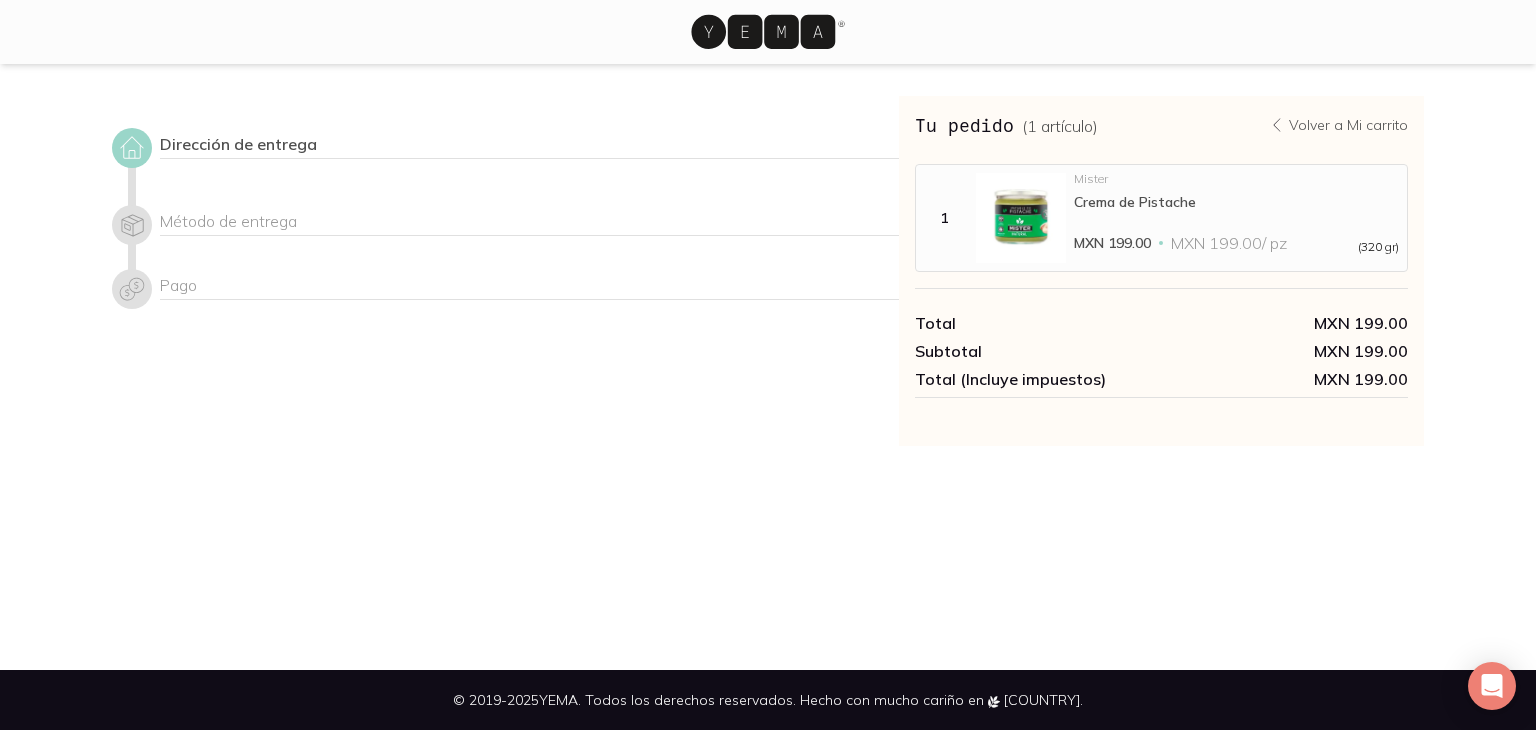 click on "Método de entrega" at bounding box center (529, 223) 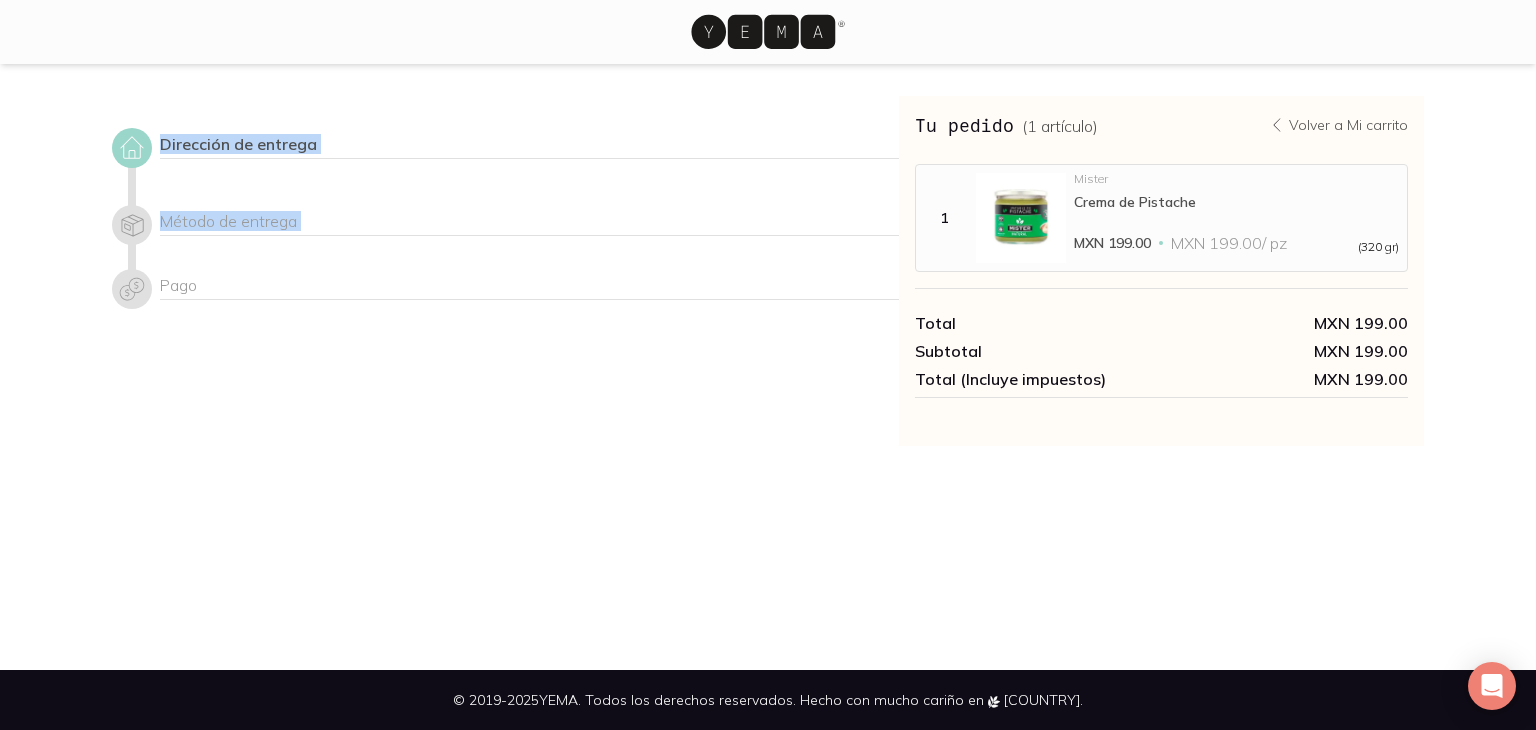 drag, startPoint x: 778, startPoint y: 236, endPoint x: 1208, endPoint y: -67, distance: 526.0314 